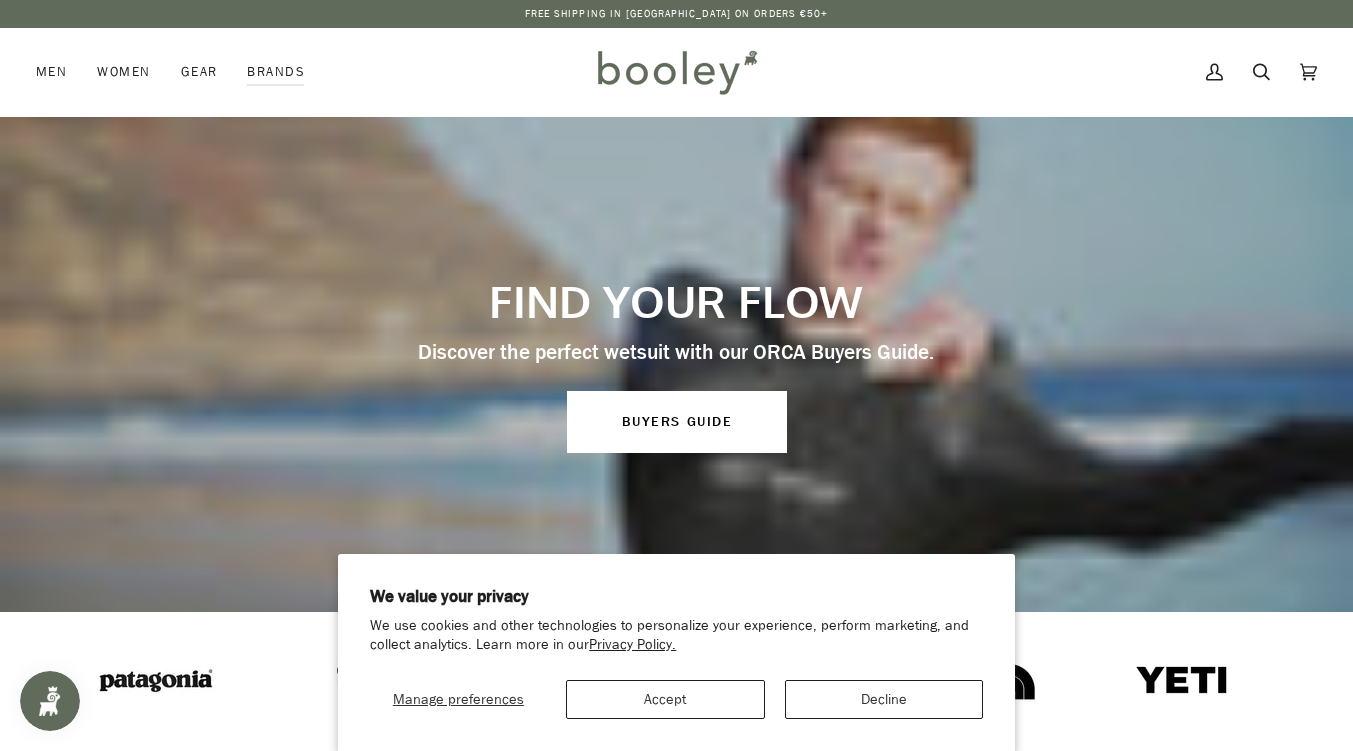 scroll, scrollTop: 0, scrollLeft: 0, axis: both 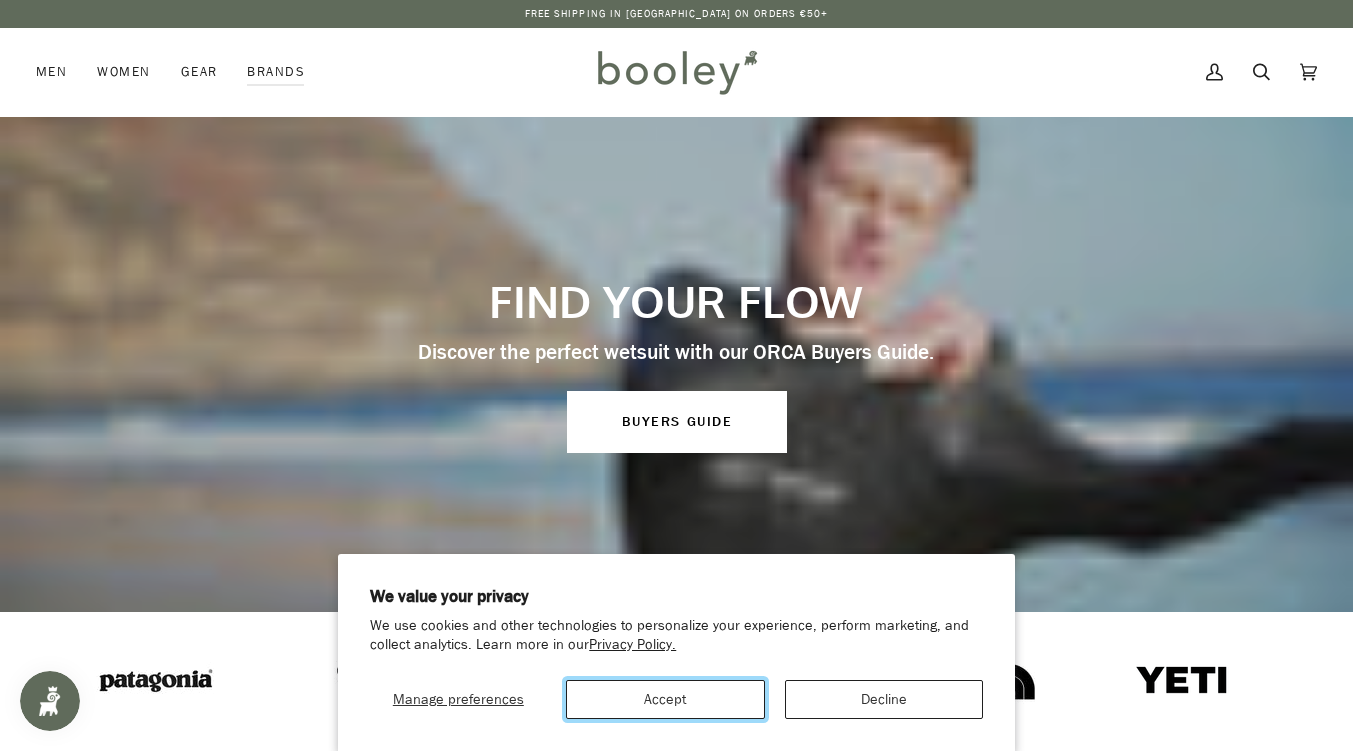 click on "Accept" at bounding box center (665, 699) 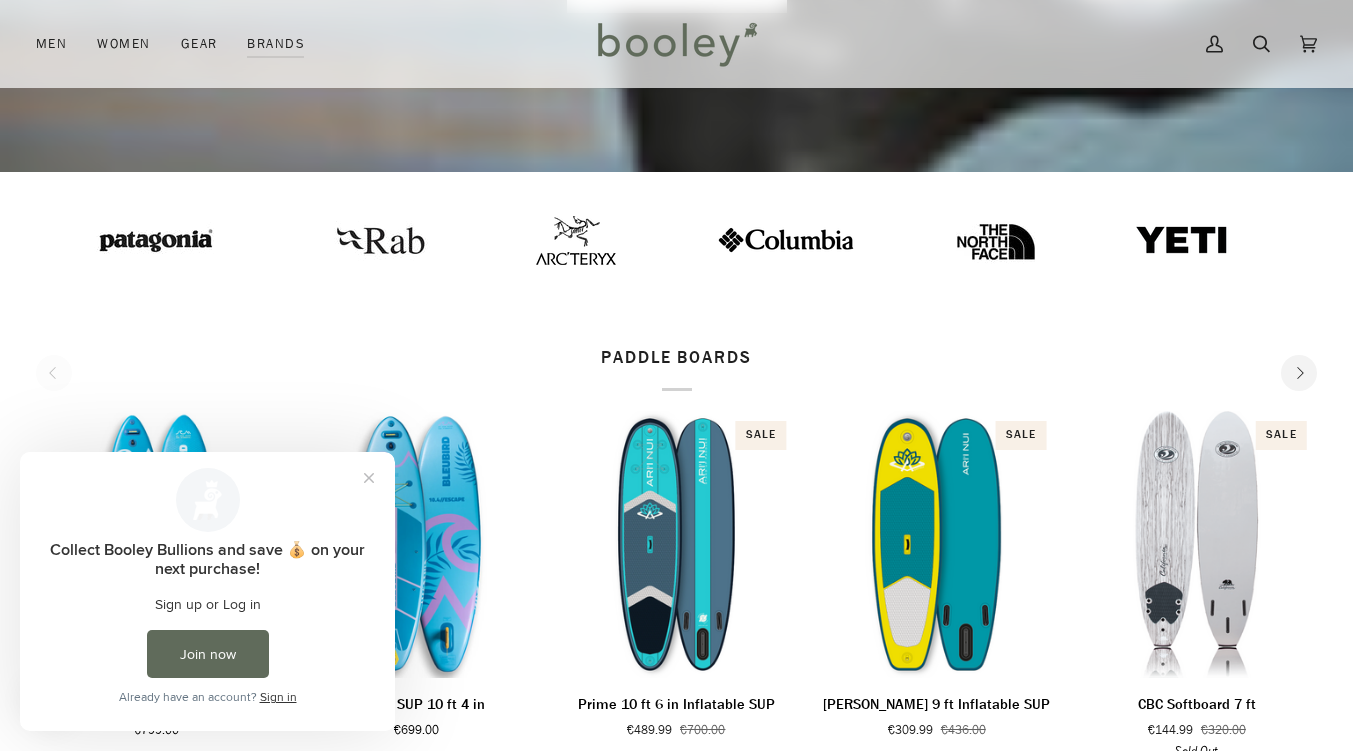 scroll, scrollTop: 0, scrollLeft: 0, axis: both 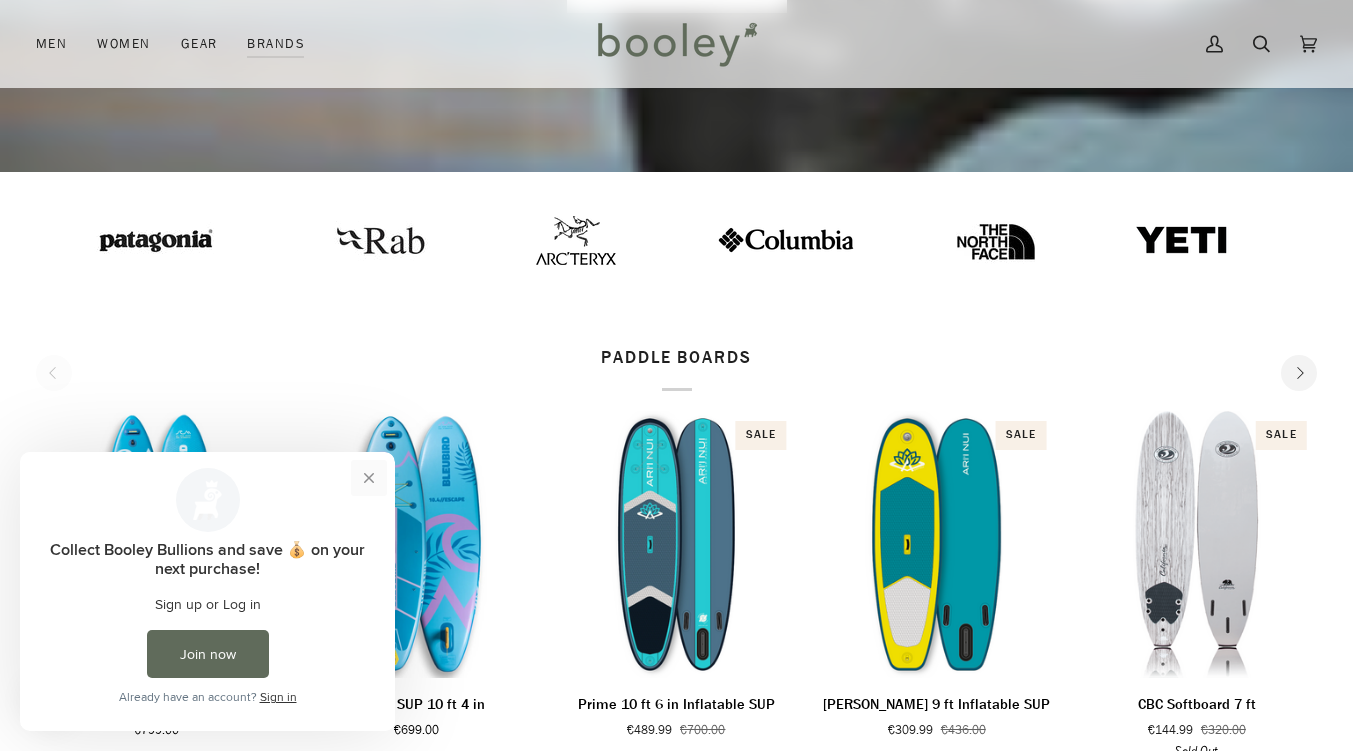 drag, startPoint x: 368, startPoint y: 471, endPoint x: 408, endPoint y: 707, distance: 239.36583 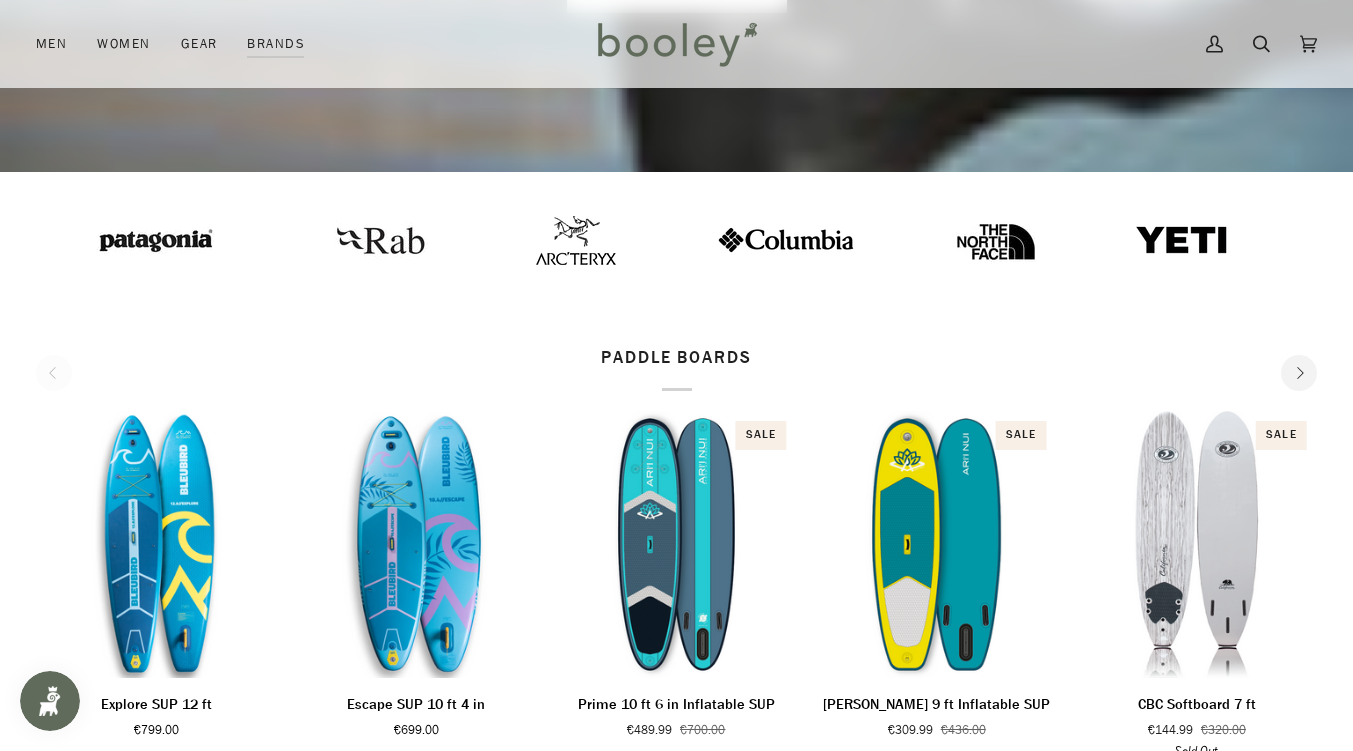 click at bounding box center [575, 239] 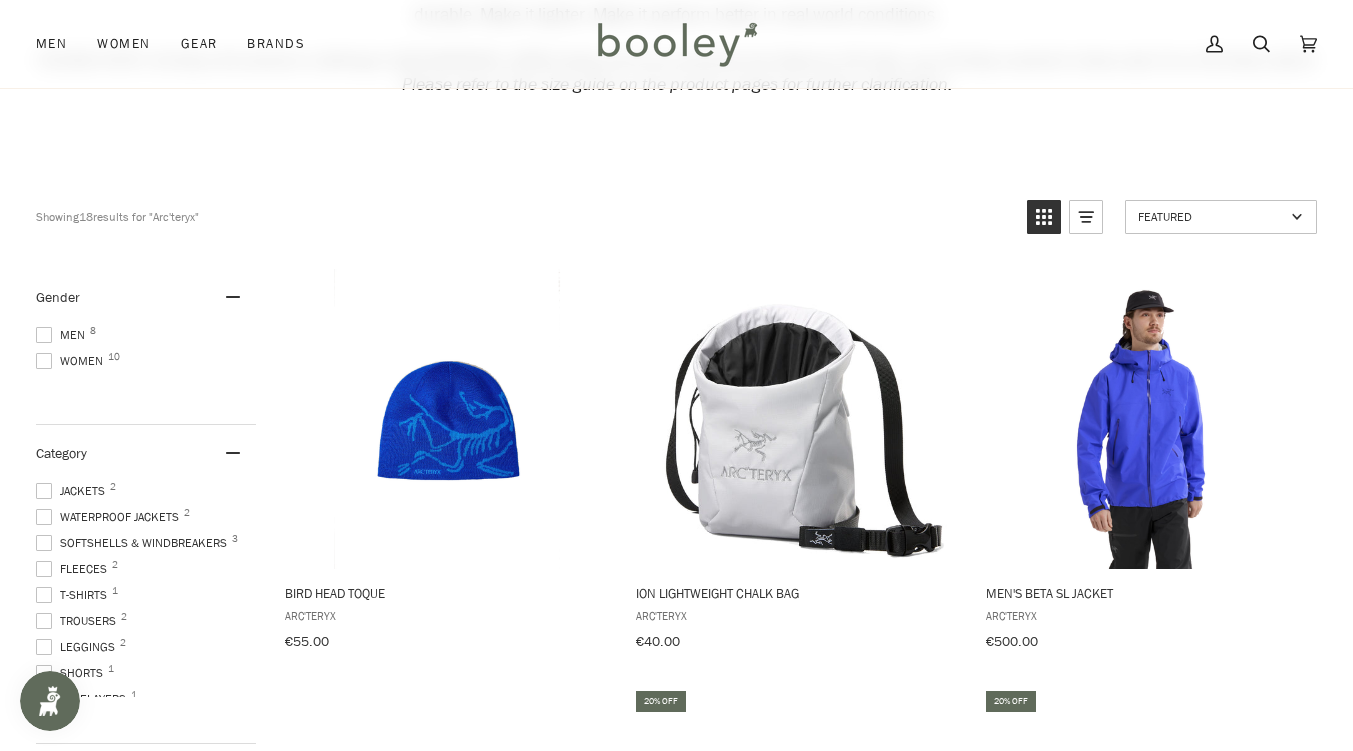 scroll, scrollTop: 240, scrollLeft: 0, axis: vertical 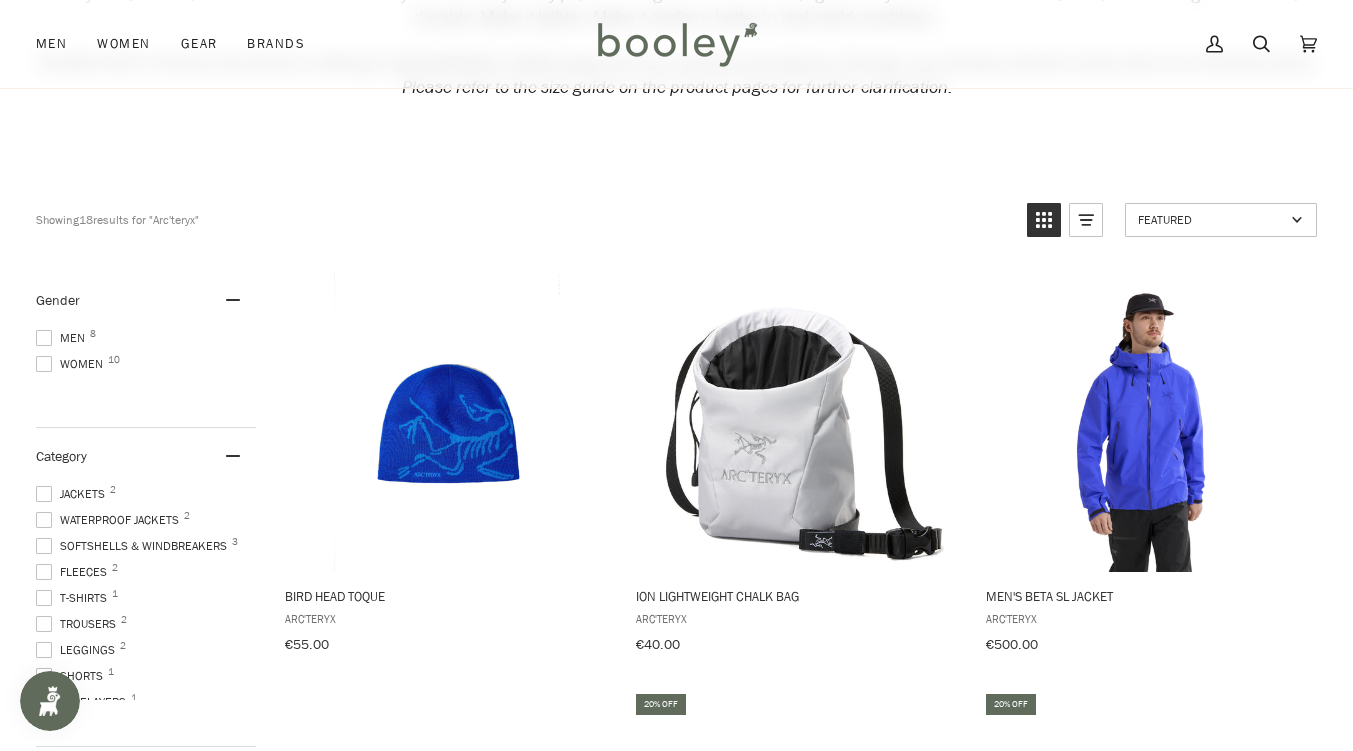 click on "Men 8" at bounding box center (63, 338) 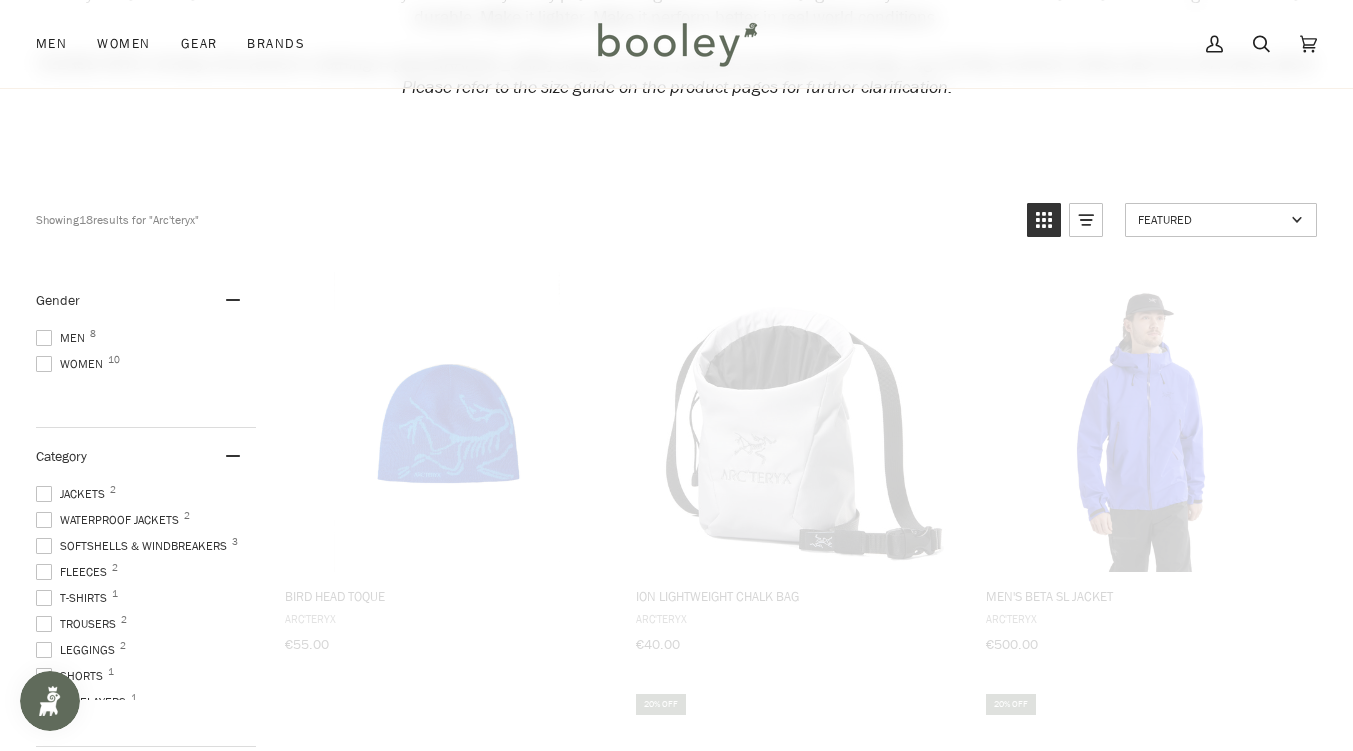 scroll, scrollTop: 189, scrollLeft: 0, axis: vertical 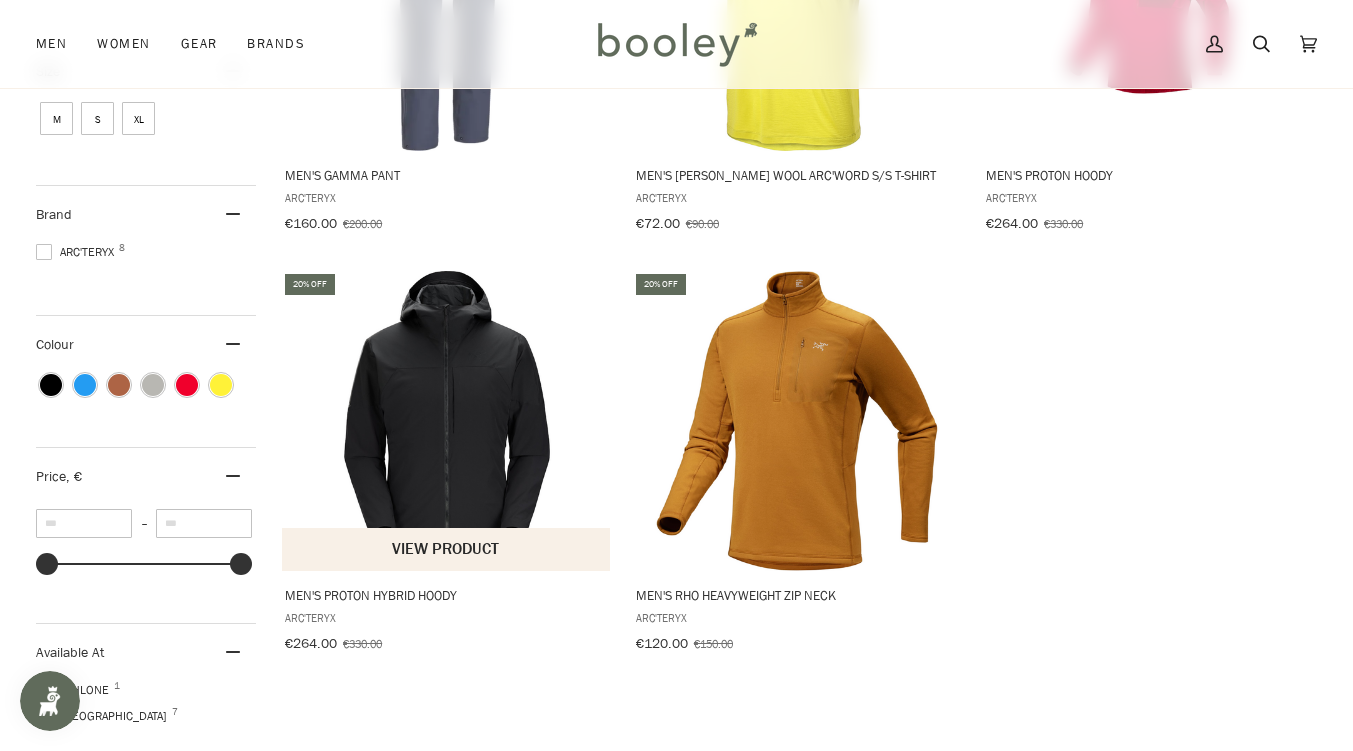 click at bounding box center (447, 421) 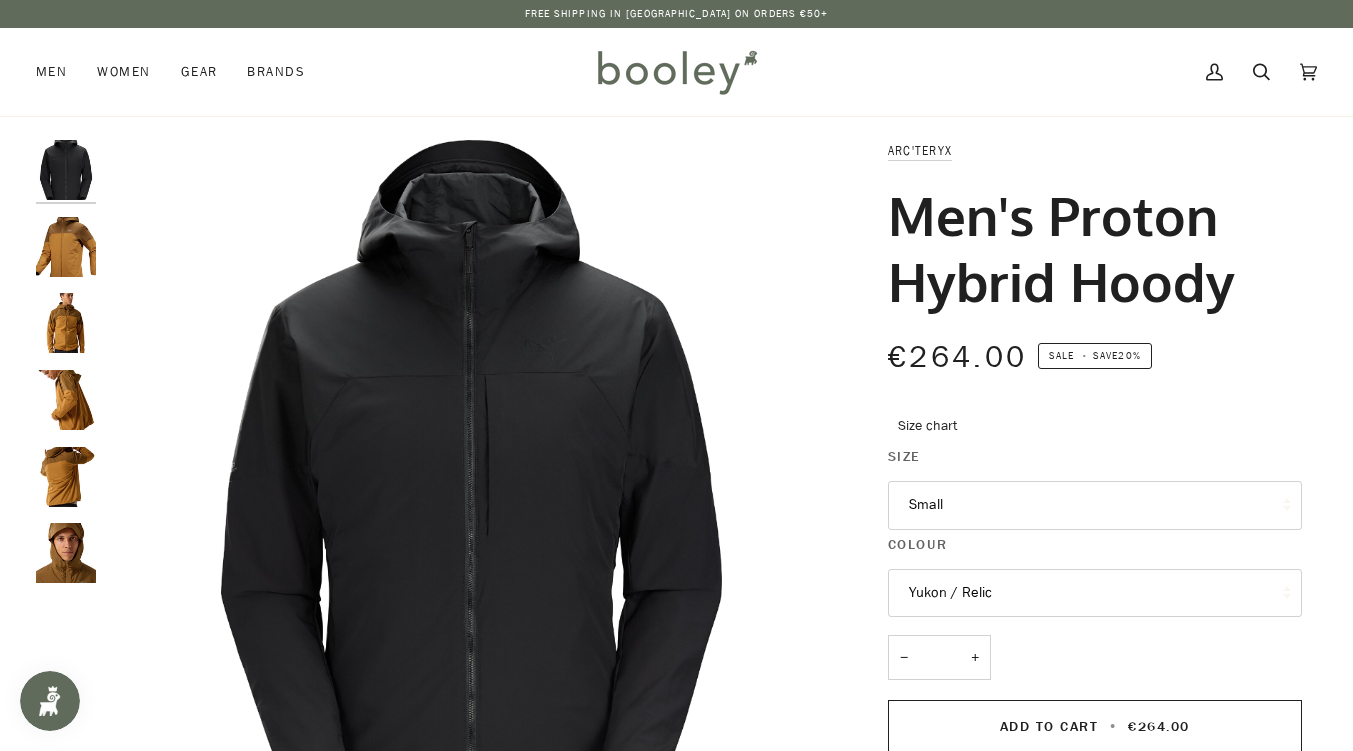 scroll, scrollTop: 0, scrollLeft: 0, axis: both 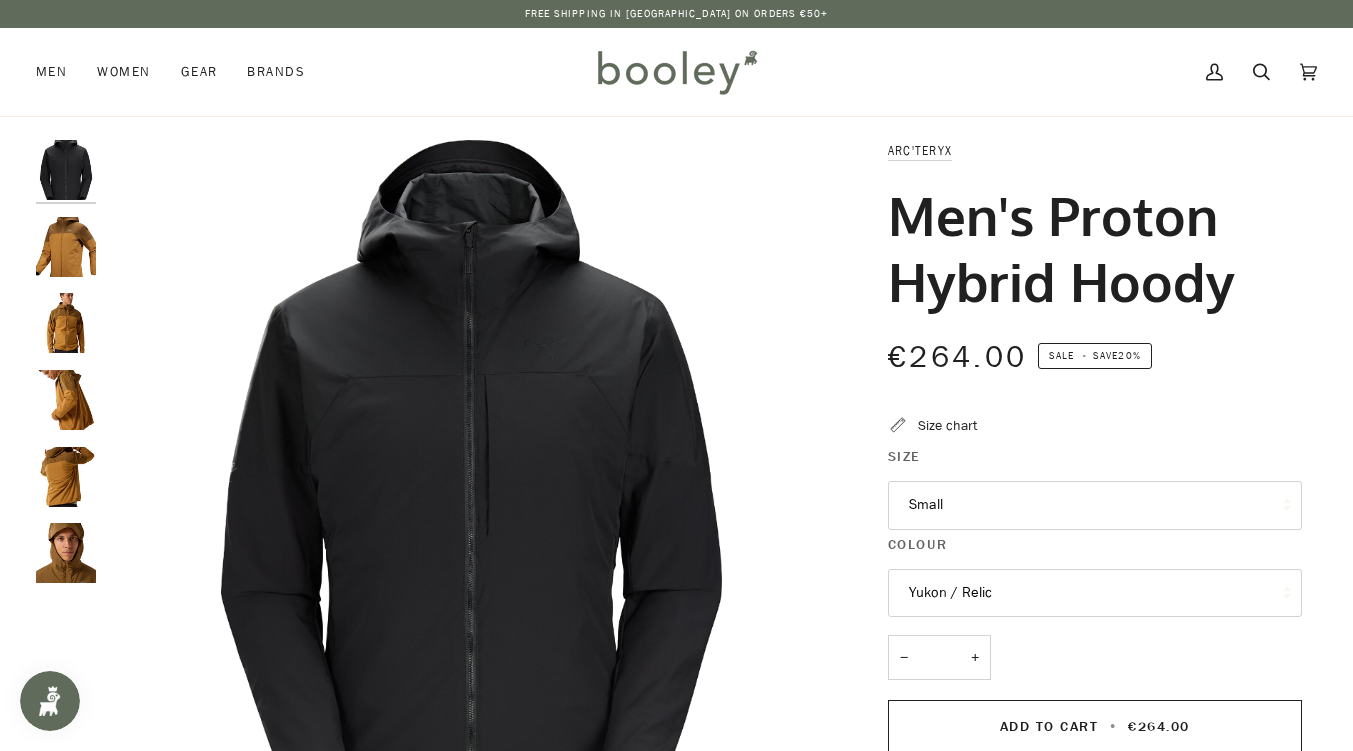 click at bounding box center [66, 247] 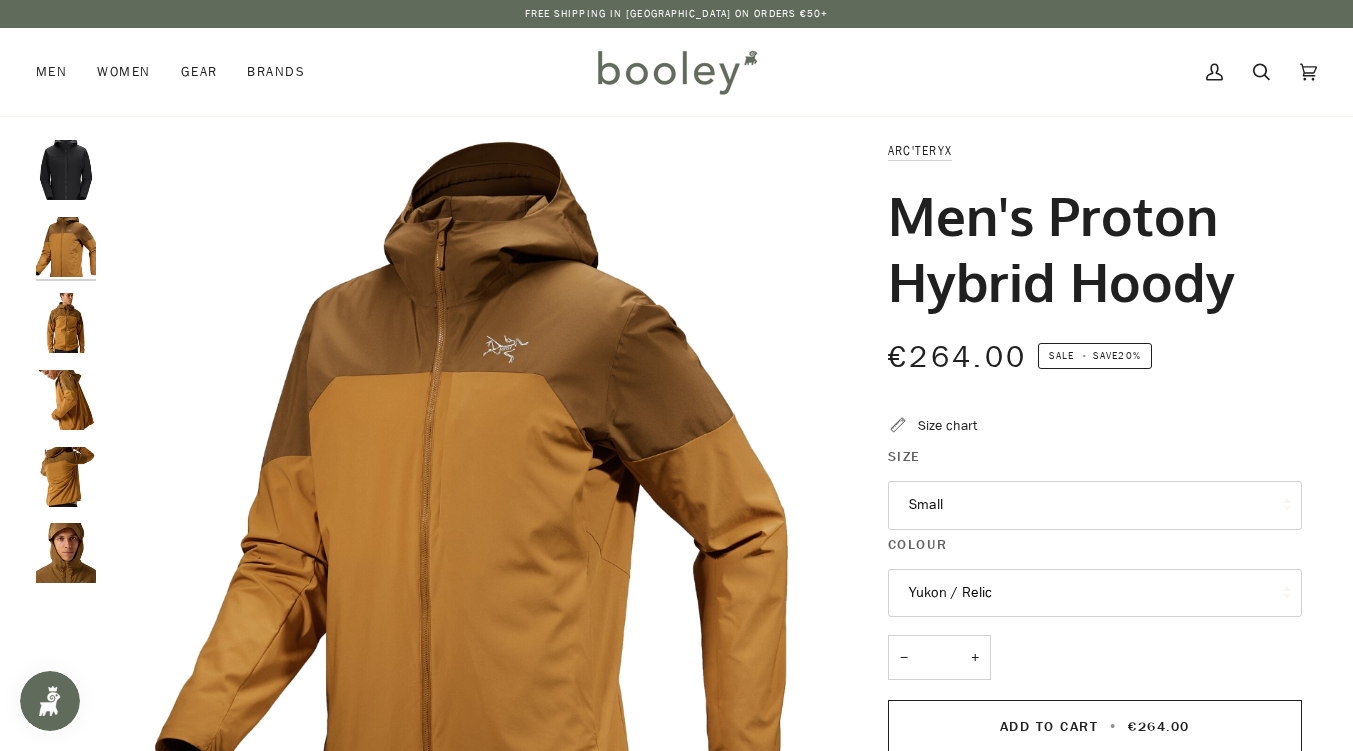 click at bounding box center [66, 170] 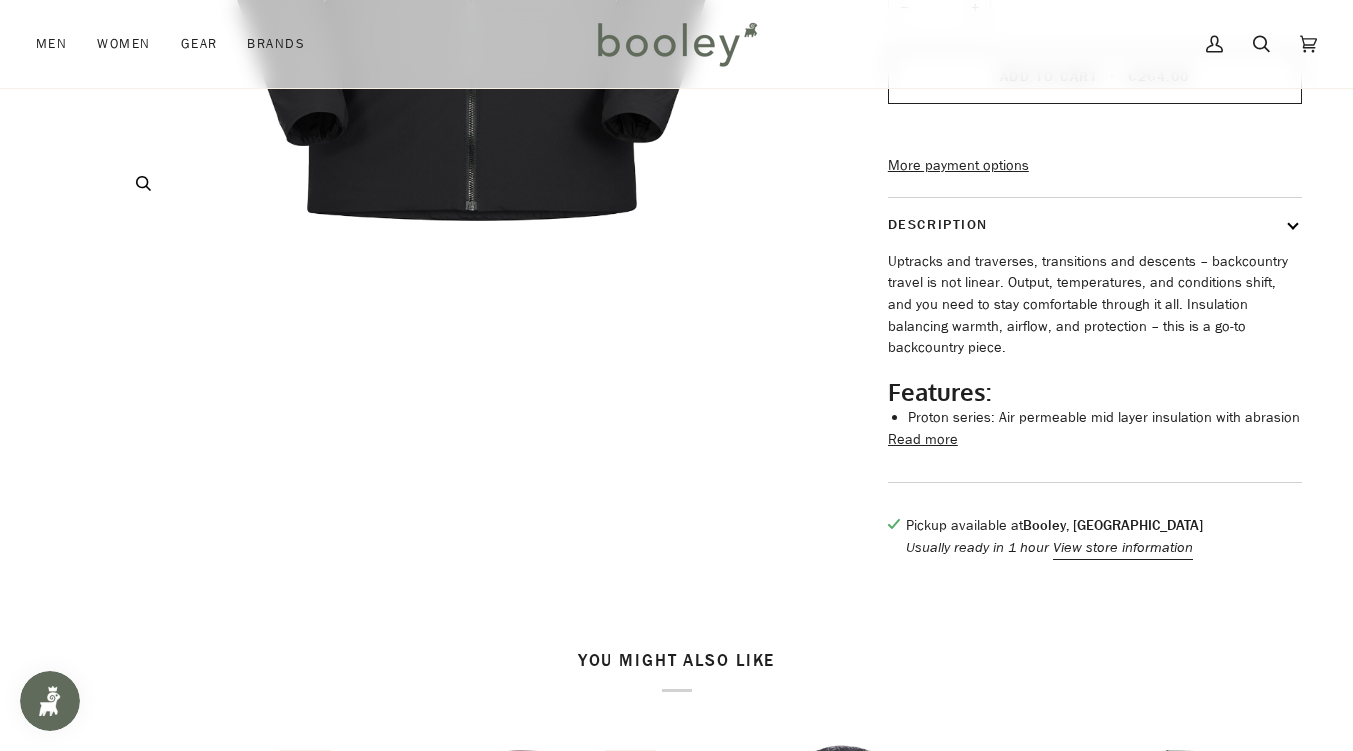 scroll, scrollTop: 600, scrollLeft: 0, axis: vertical 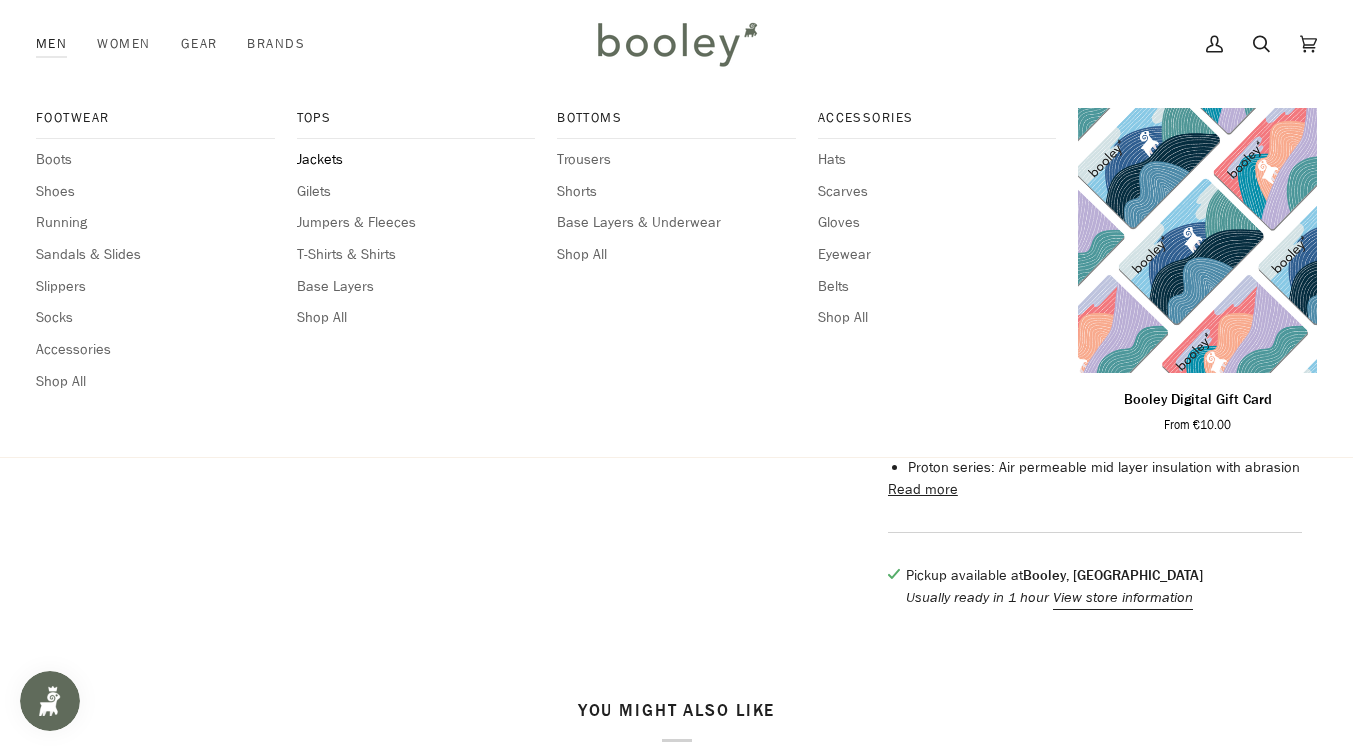 click on "Jackets" at bounding box center [416, 160] 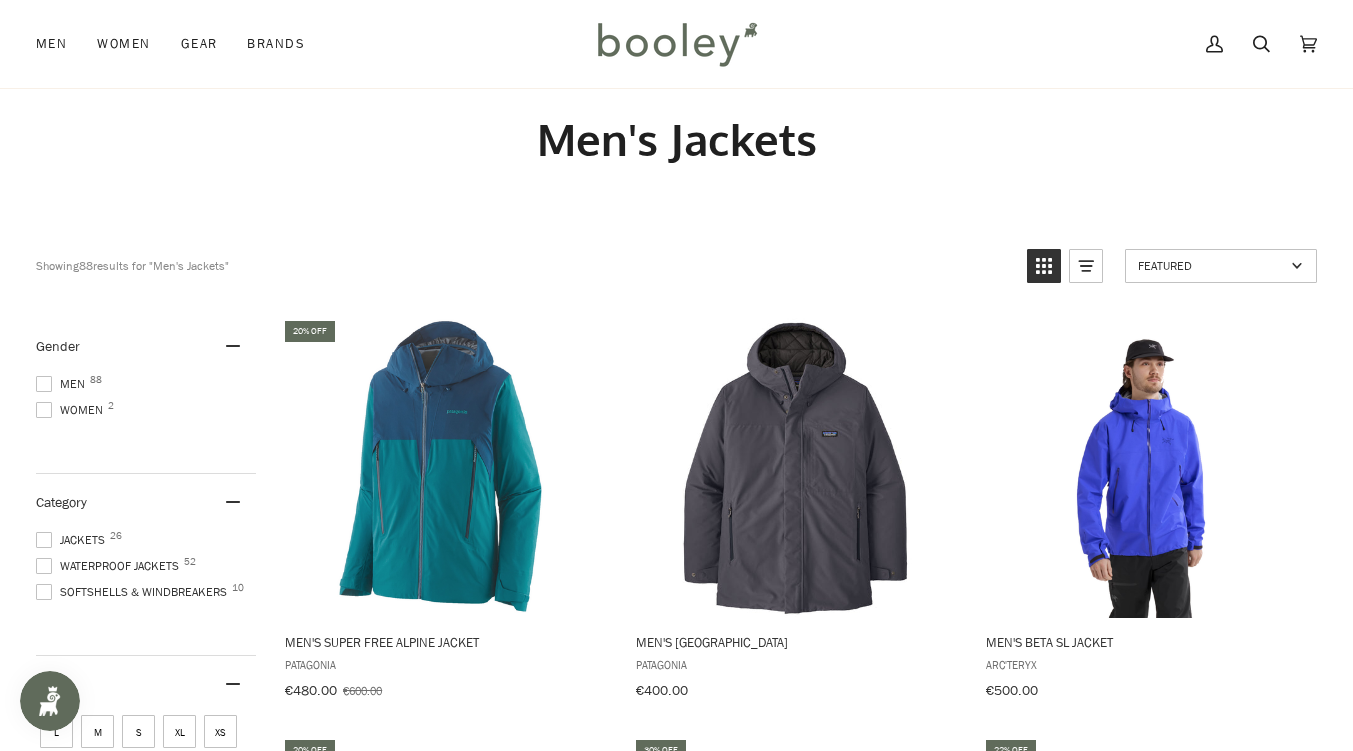 scroll, scrollTop: 160, scrollLeft: 0, axis: vertical 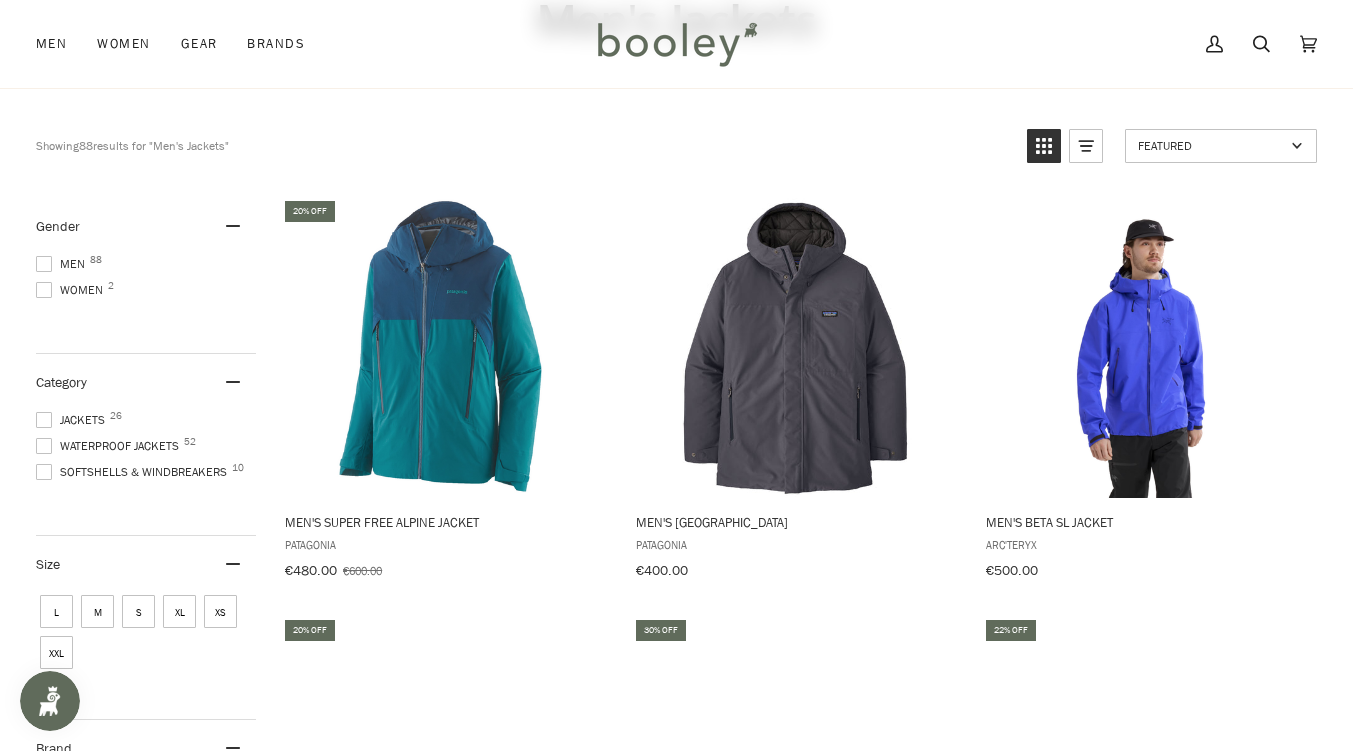click at bounding box center [44, 264] 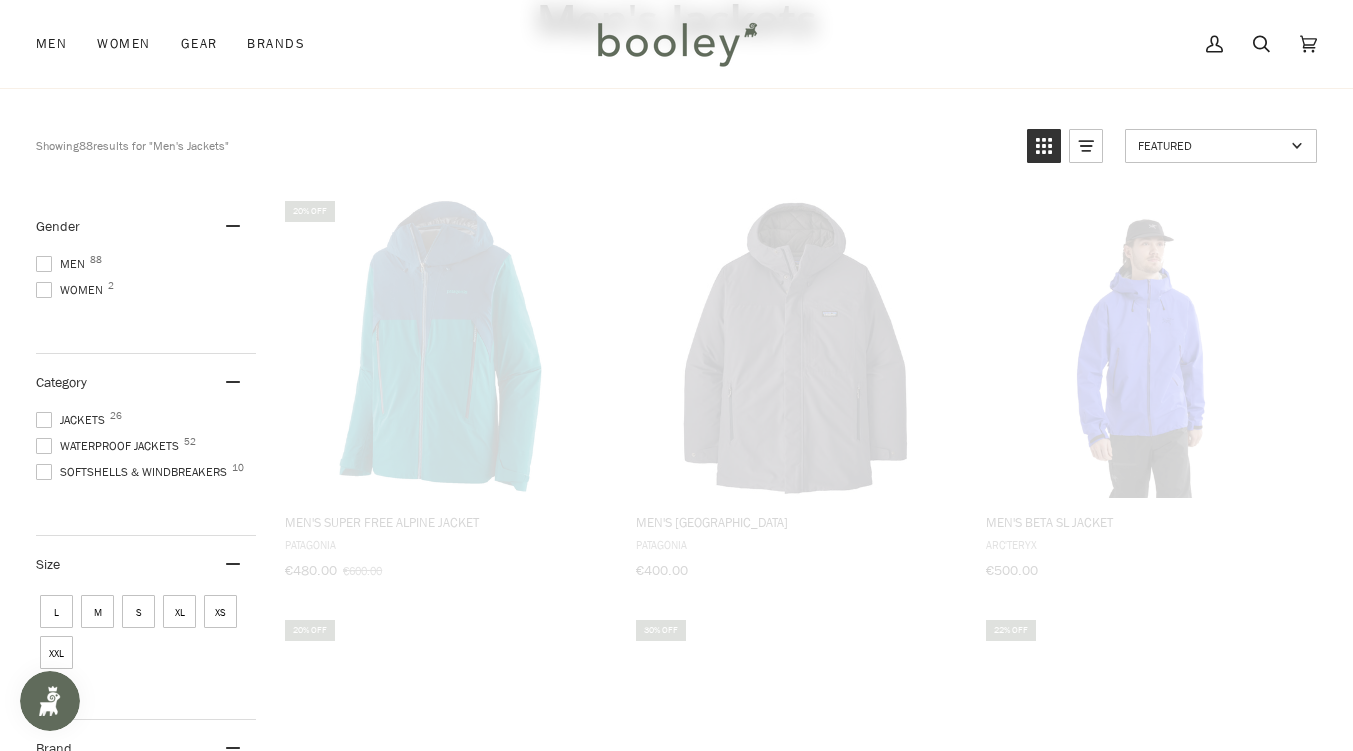scroll, scrollTop: 109, scrollLeft: 0, axis: vertical 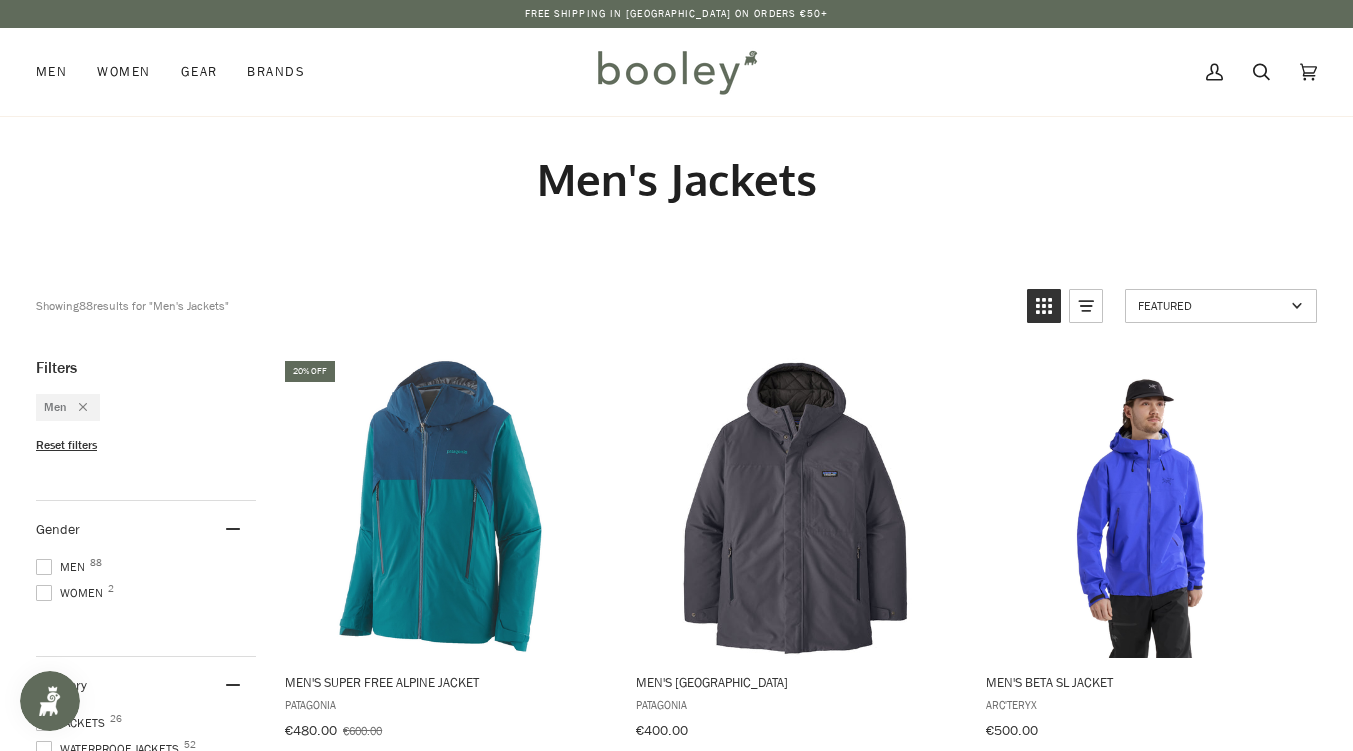 click on "20% off Men's Super Free Alpine Jacket  Patagonia €480.00 €600.00 View product Men's Windshadow Parka  Patagonia €400.00 View product Men's Beta SL Jacket  Arc'teryx €500.00 View product 20% off Men's Fitz Roy Down Hoody  Patagonia €360.00 €450.00 View product 30% off Men's Storm Shift Jacket  Patagonia €350.00 €500.00 View product 22% off Men's Triolet Jacket  Patagonia From  €350.00 €450.00 View product 20% off Men's Jazzi 3L GTX Jacket  The North Face €320.00 €400.00 View product Men's Demolder Puffer Jacket  Picture Organic Clothing €320.00 View product 29% off Men's Jazzi GTX Jacket  The North Face €320.00 €450.00 View product Men's Darkstart Fusion Jacket  Artilect €310.00 View product Men's Micro Puff Hoody  Patagonia €300.00 View product Men's Granite Crest Jacket  Patagonia €290.00 View product Men's Glaceon Pro Down Jacket  Rab €280.00 View product 20% off Men's Verglas Infinity Shell Jacket 2.0  Helly Hansen €280.00 €350.00 View product 20% off  Patagonia" at bounding box center [676, 1826] 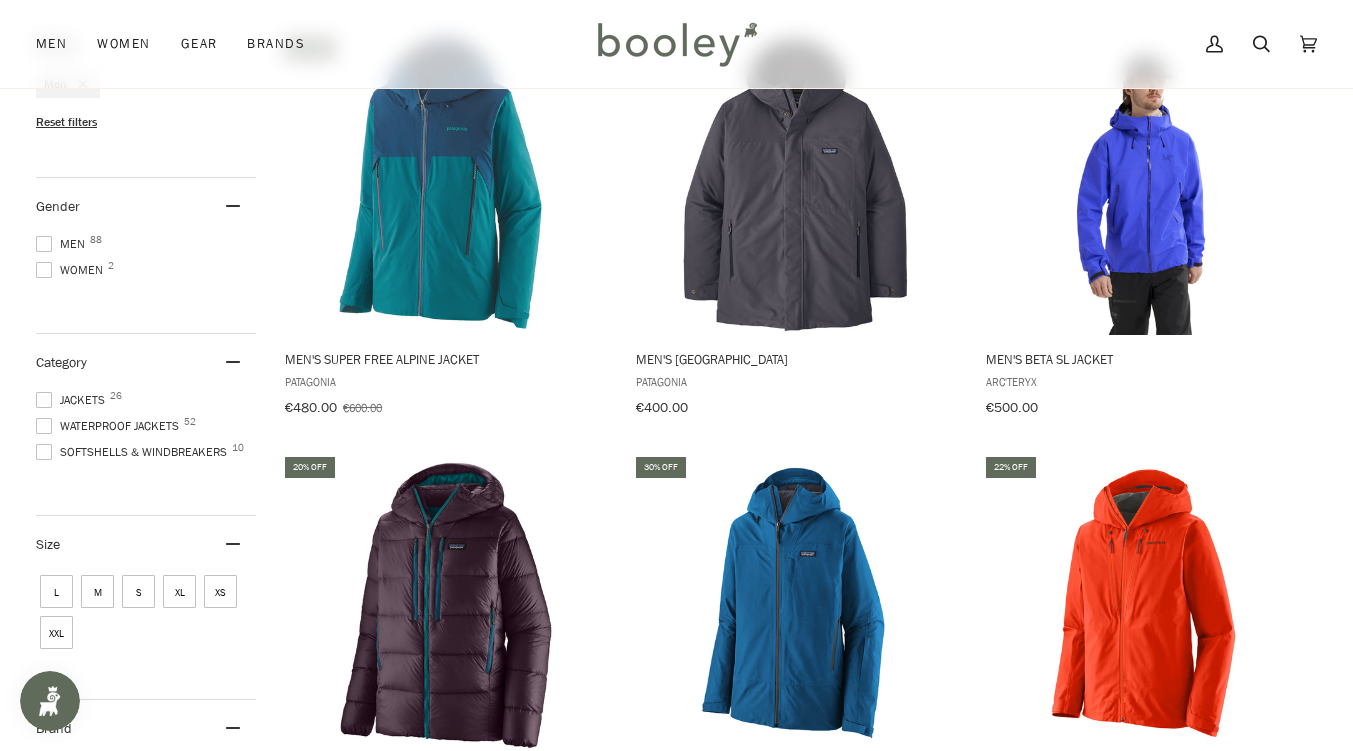 scroll, scrollTop: 440, scrollLeft: 0, axis: vertical 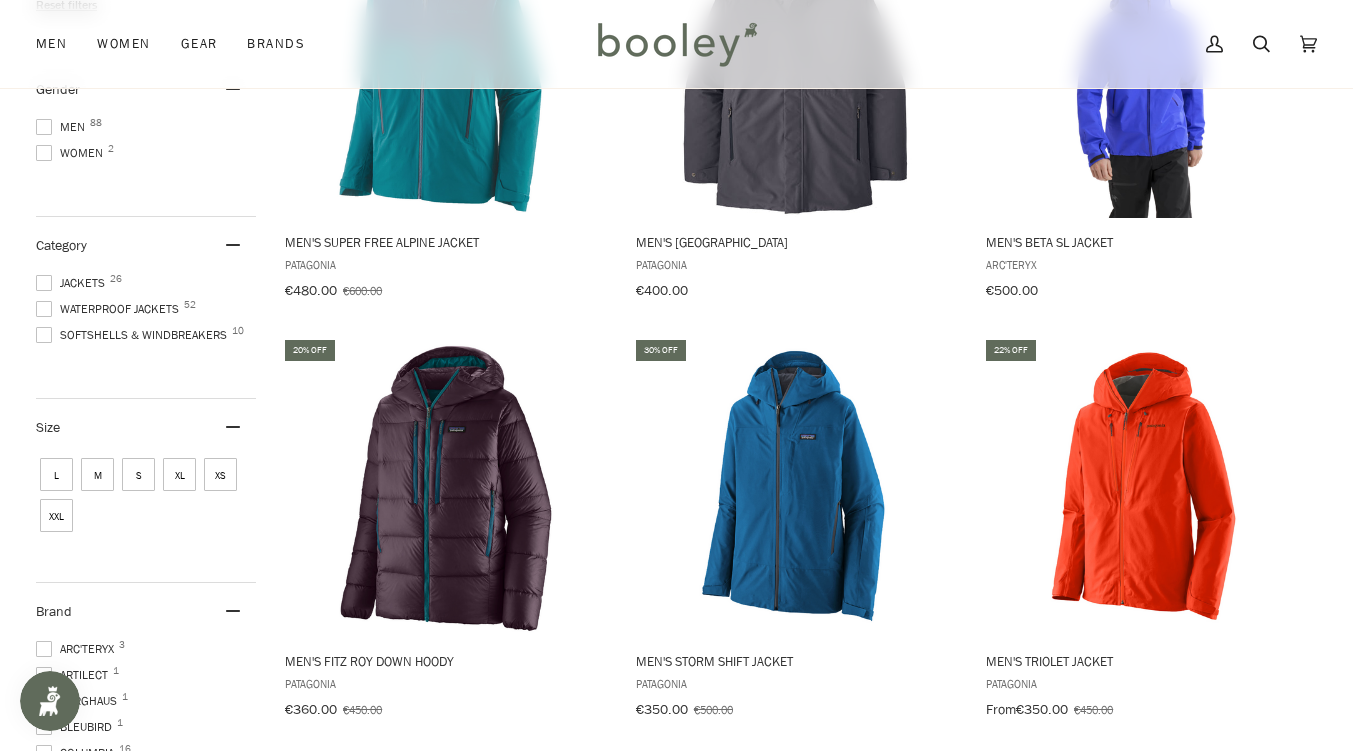 click on "Waterproof Jackets 52" at bounding box center (110, 309) 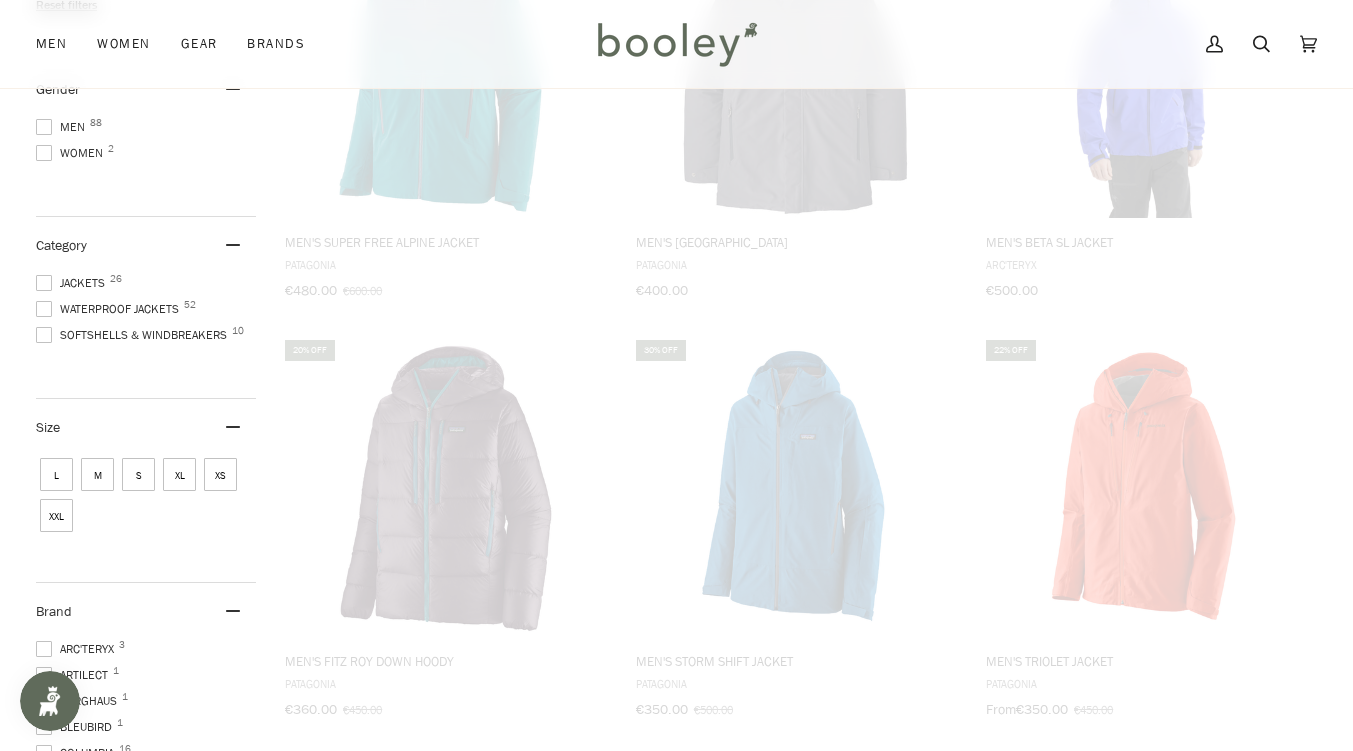 scroll, scrollTop: 240, scrollLeft: 0, axis: vertical 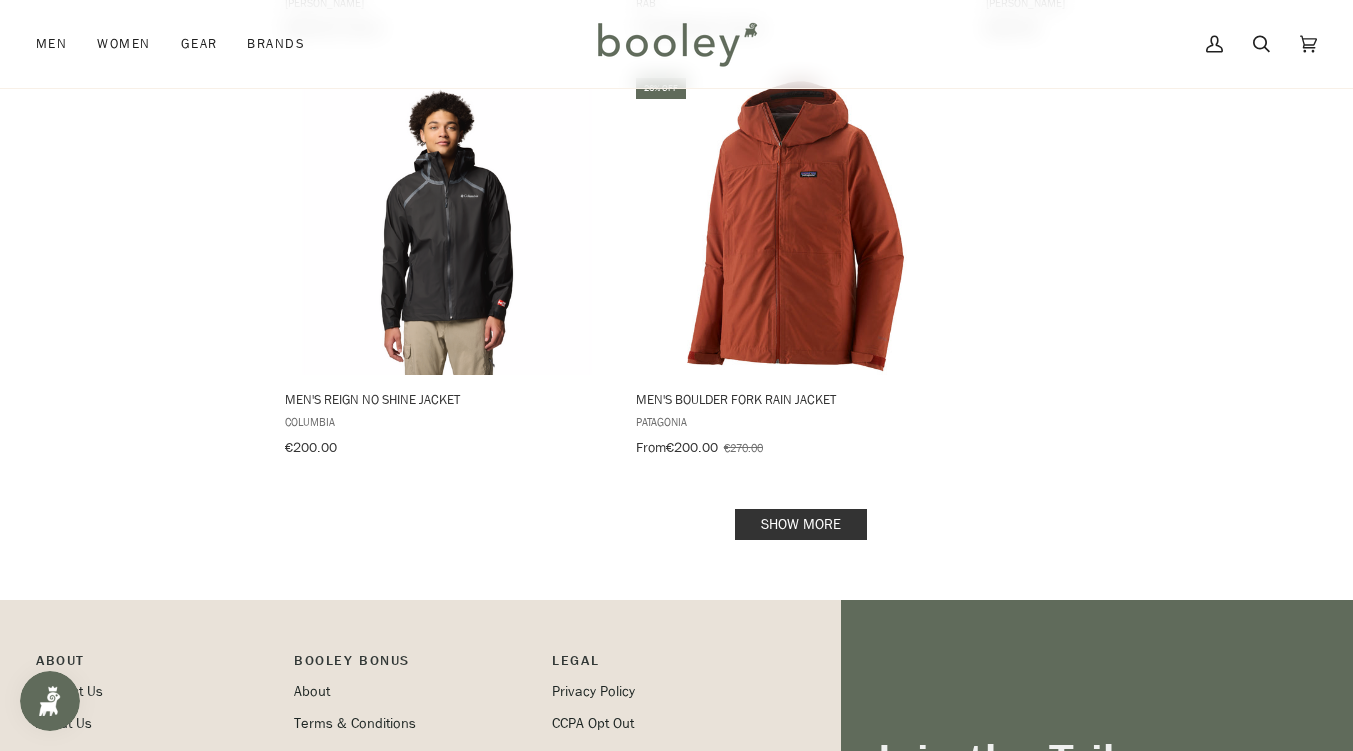 click on "Show more" at bounding box center [801, 524] 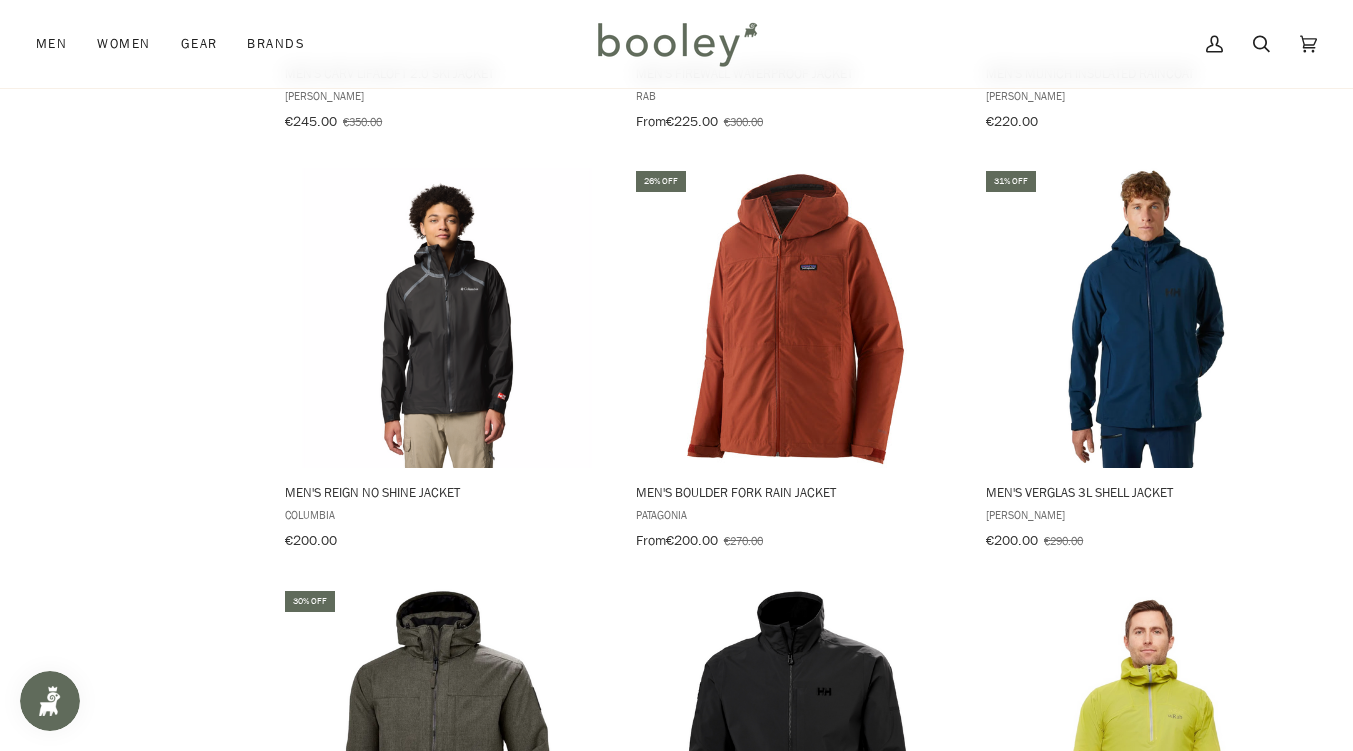 scroll, scrollTop: 2680, scrollLeft: 0, axis: vertical 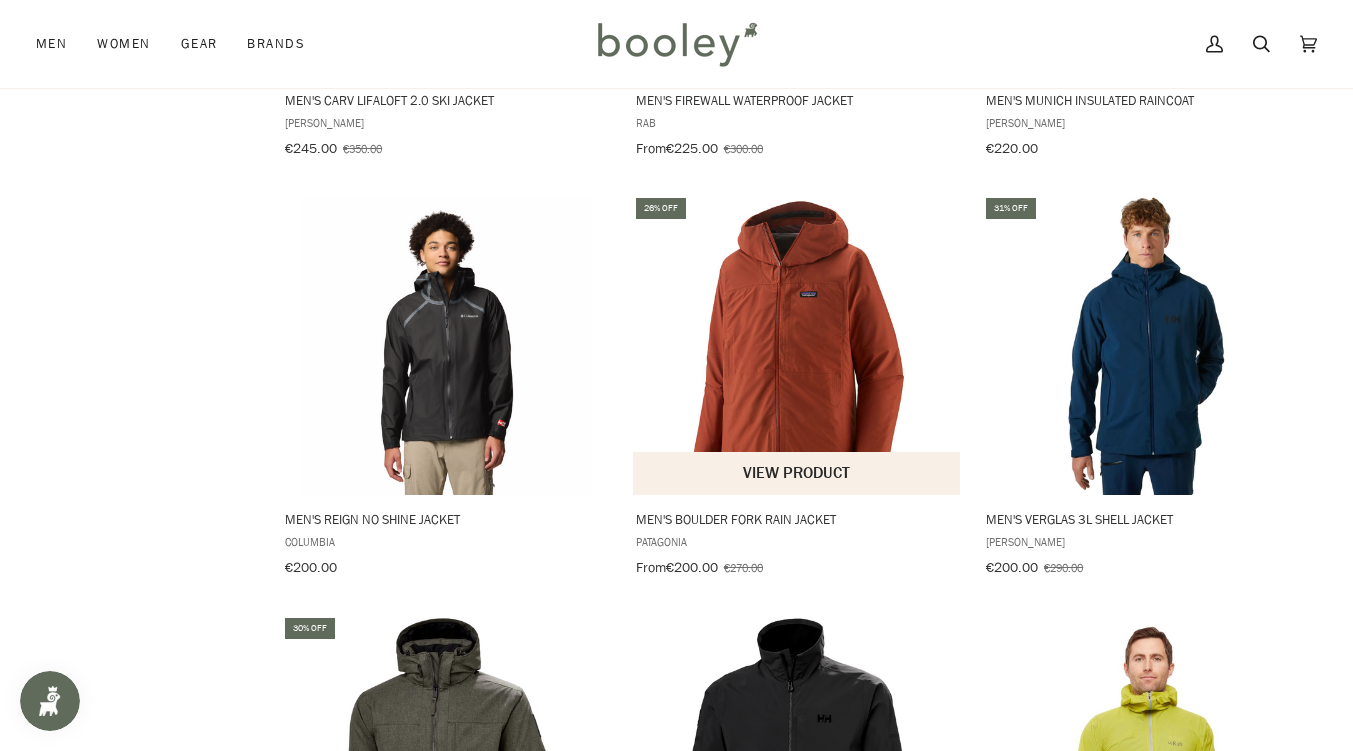 click at bounding box center (797, 345) 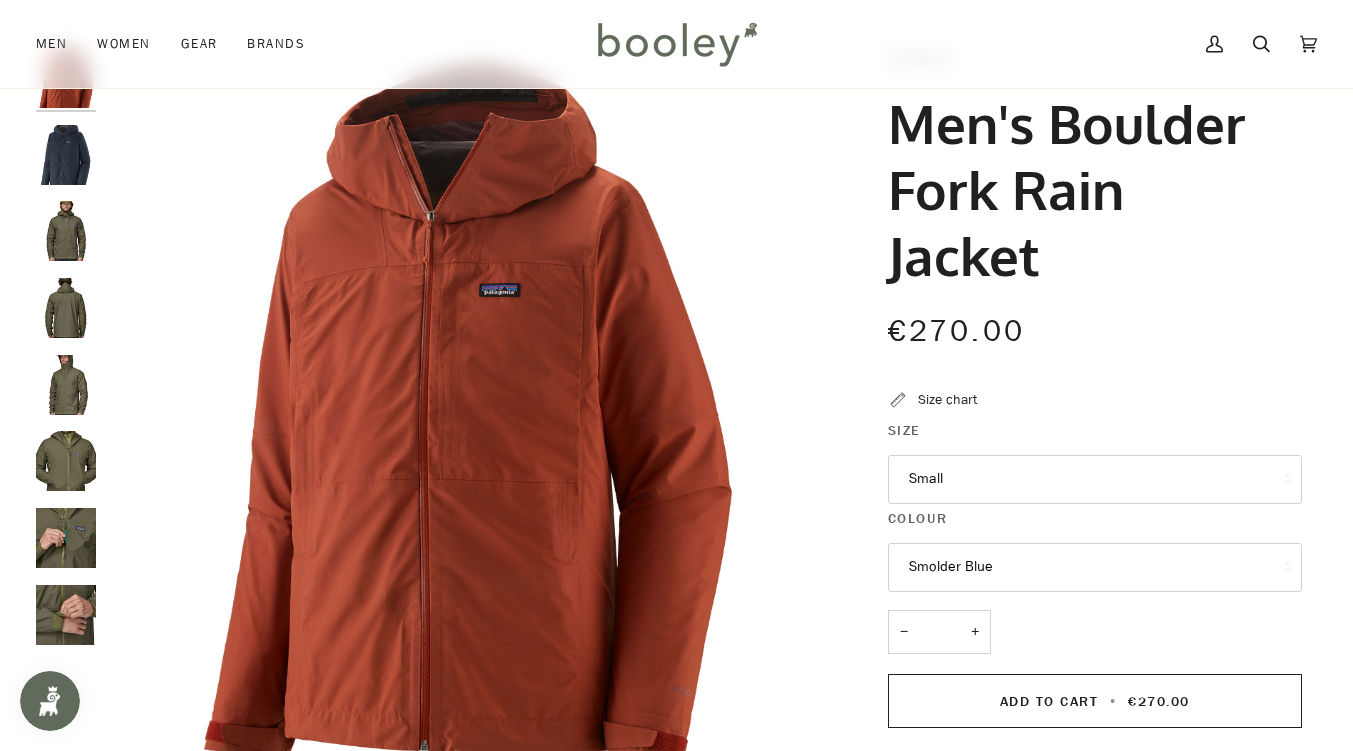 scroll, scrollTop: 320, scrollLeft: 0, axis: vertical 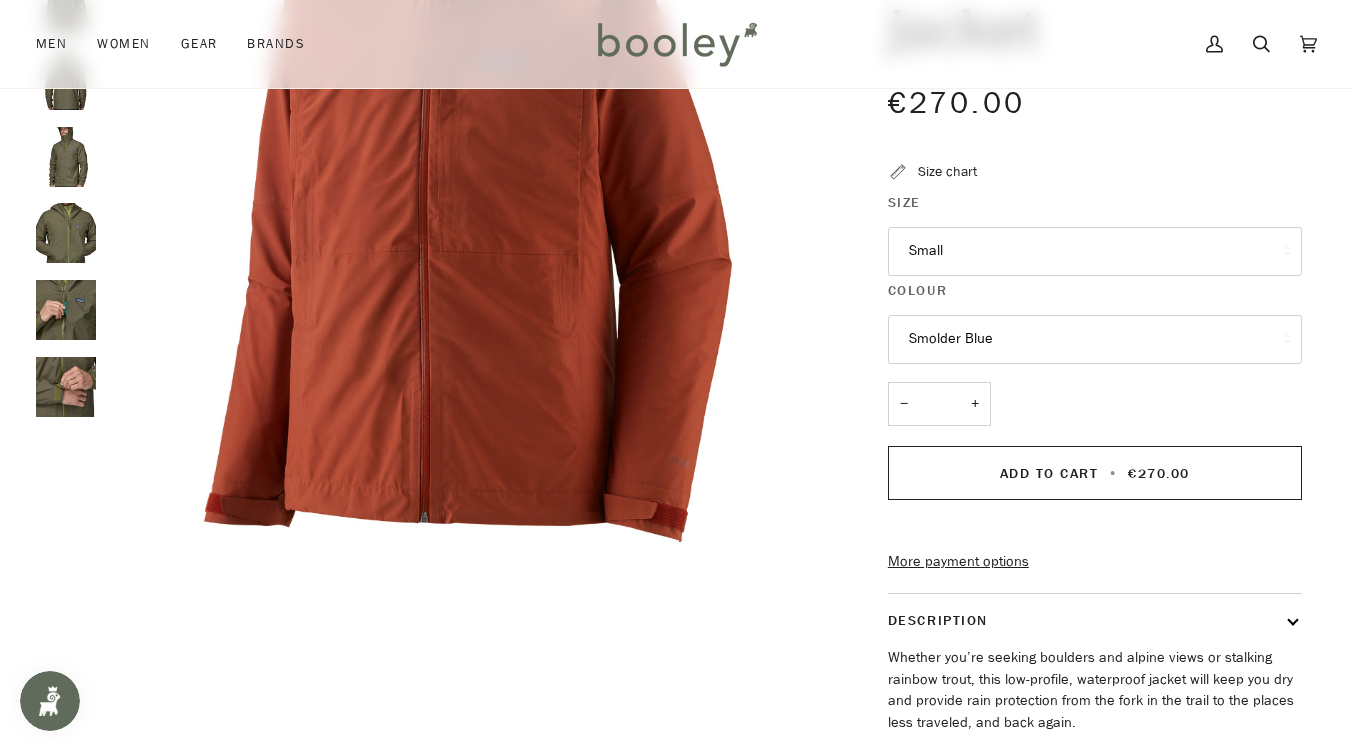click on "Small" at bounding box center (1095, 251) 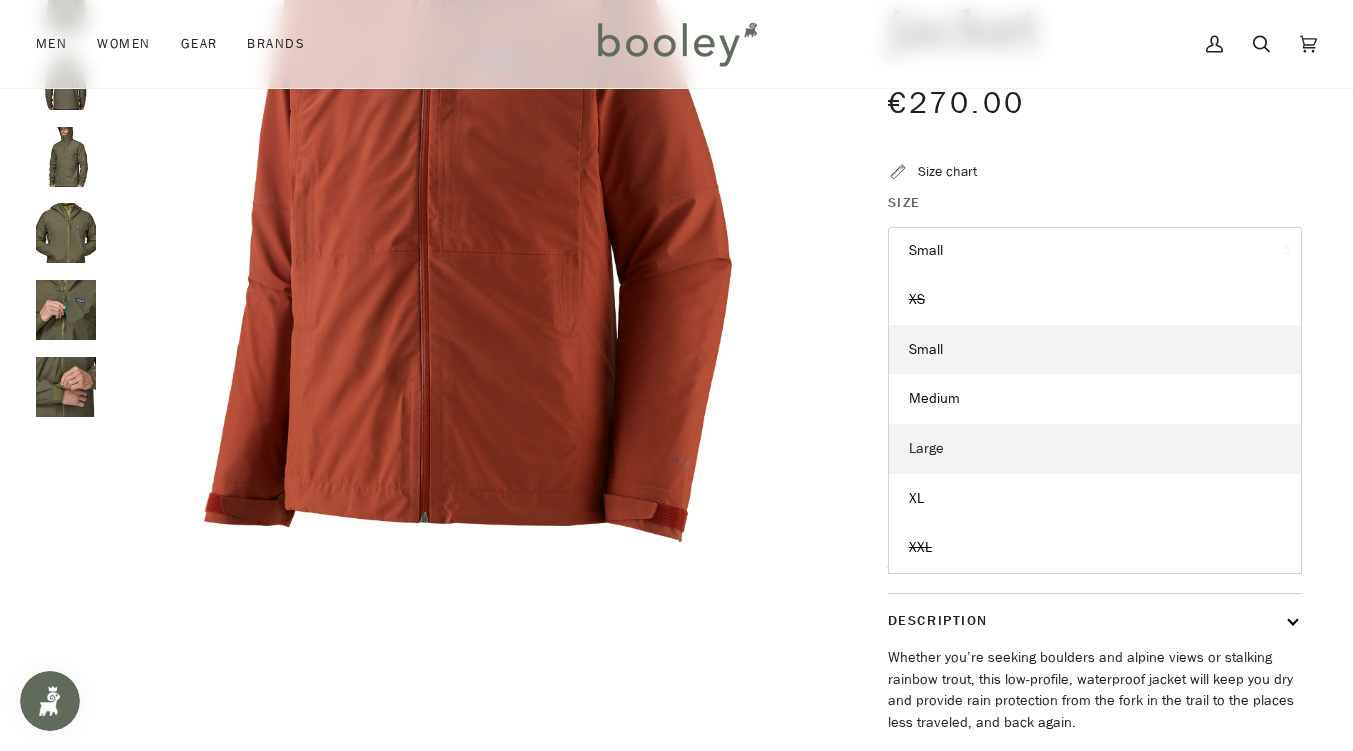 click on "Large" at bounding box center [926, 448] 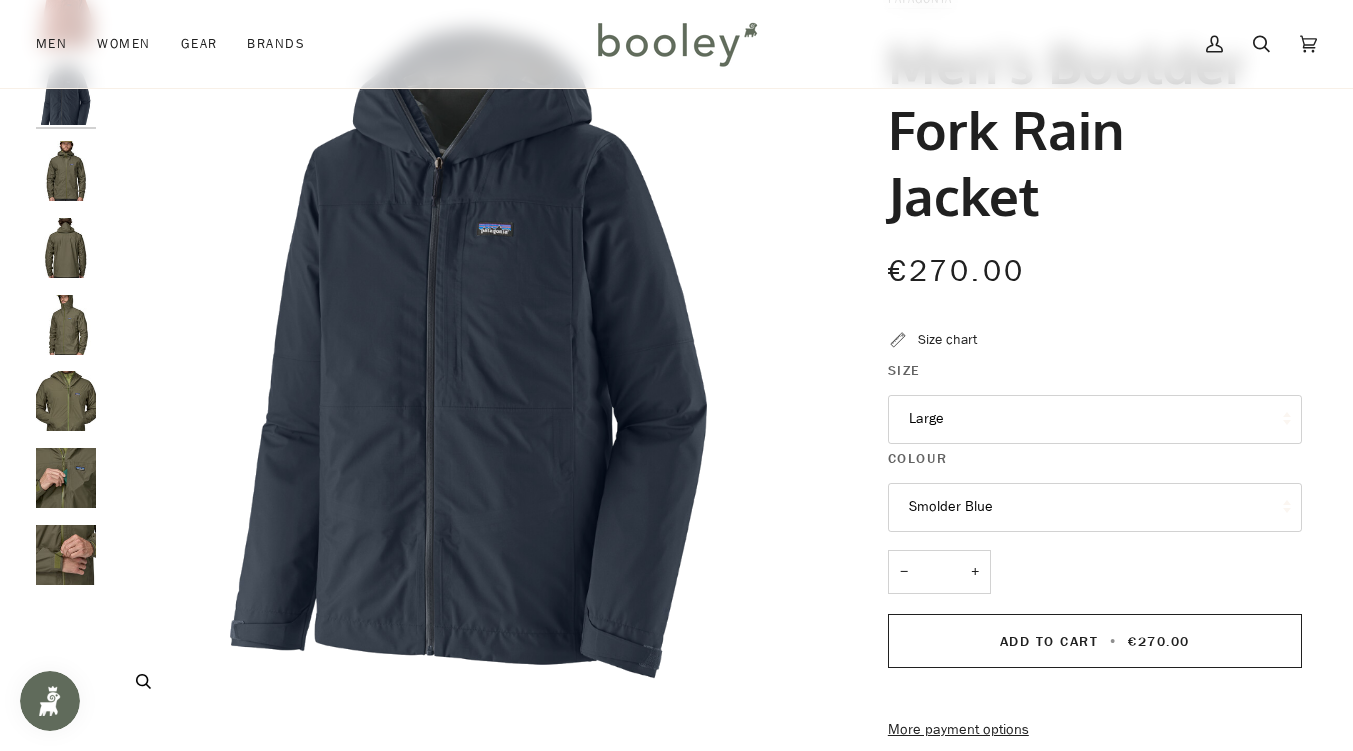 scroll, scrollTop: 0, scrollLeft: 0, axis: both 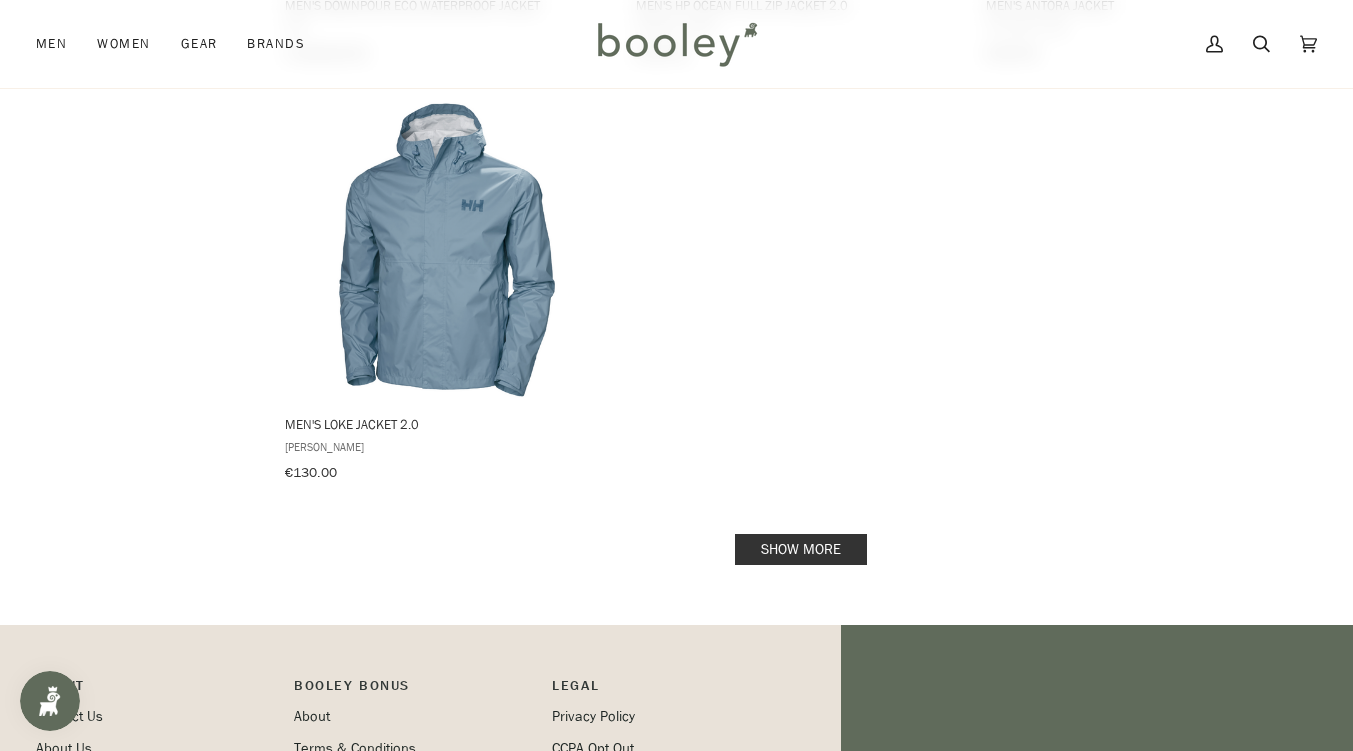 click on "Show more" at bounding box center (801, 549) 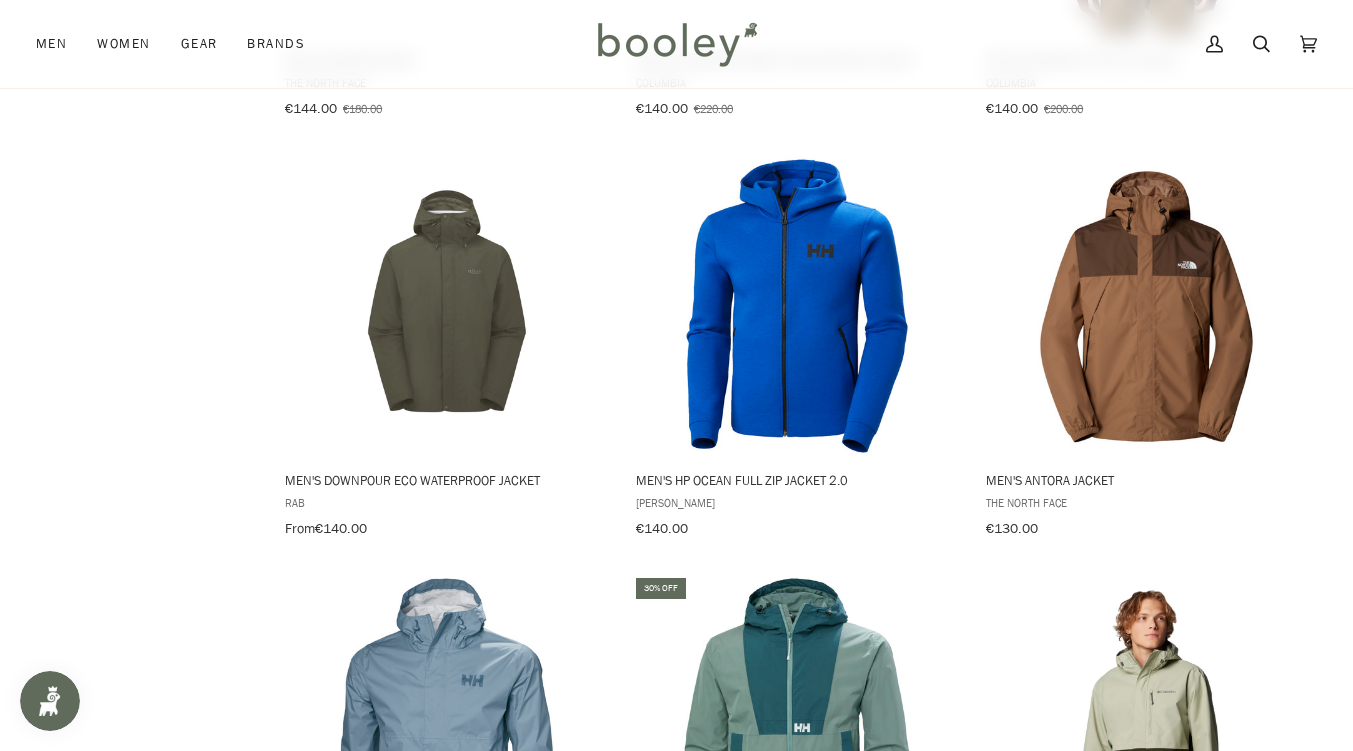 scroll, scrollTop: 5232, scrollLeft: 0, axis: vertical 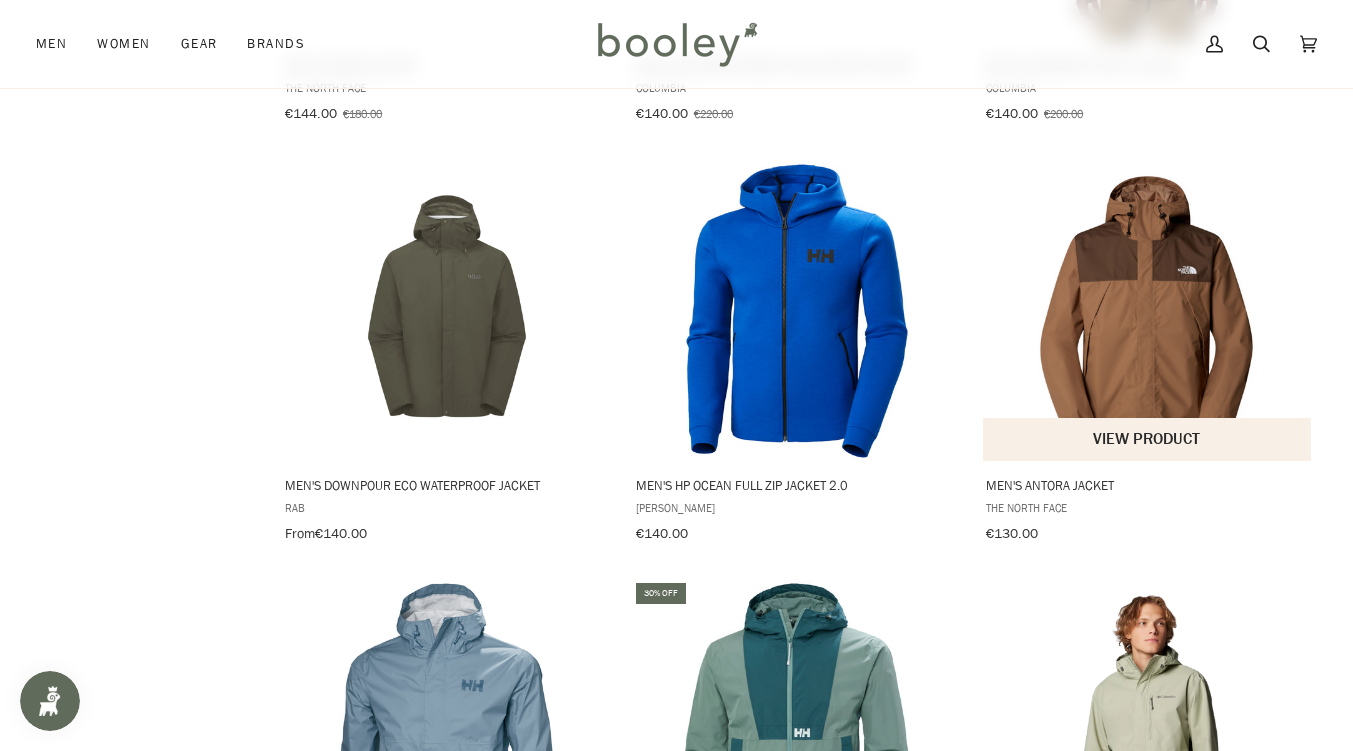 click at bounding box center (1148, 311) 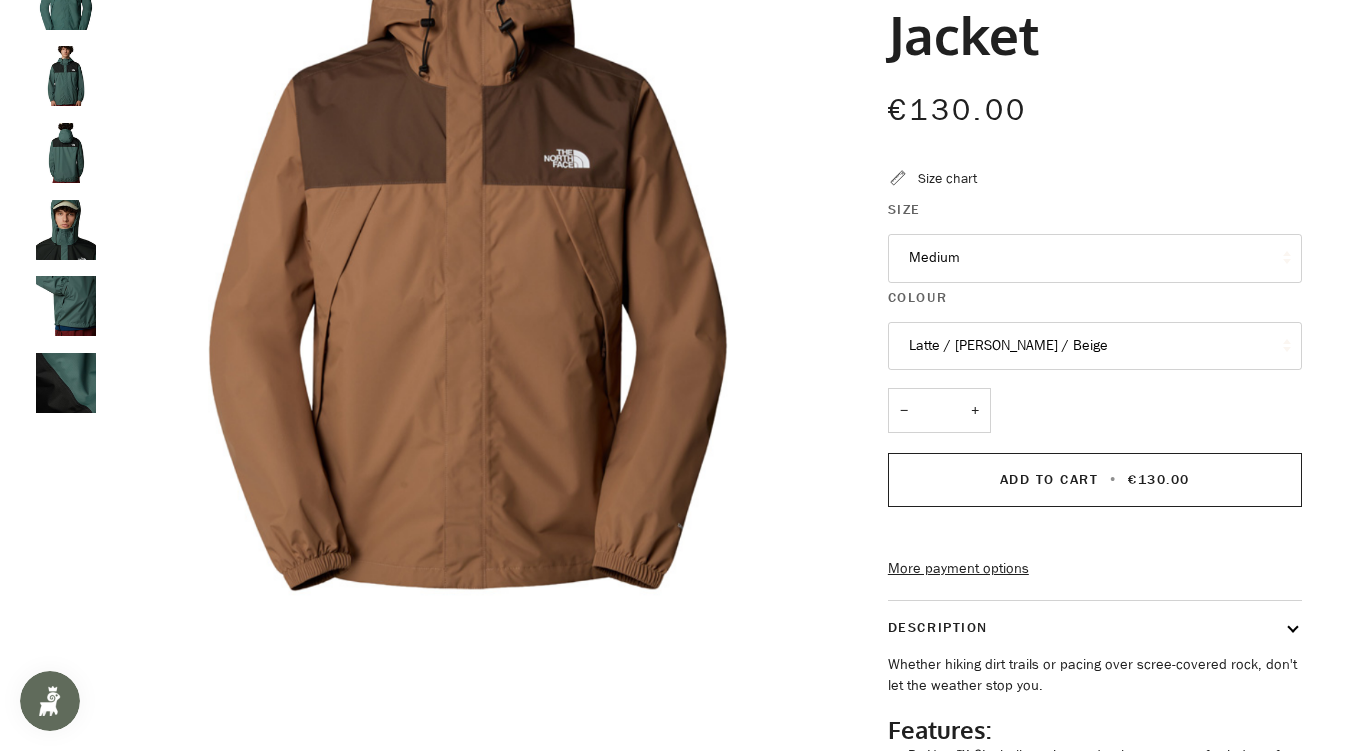 scroll, scrollTop: 0, scrollLeft: 0, axis: both 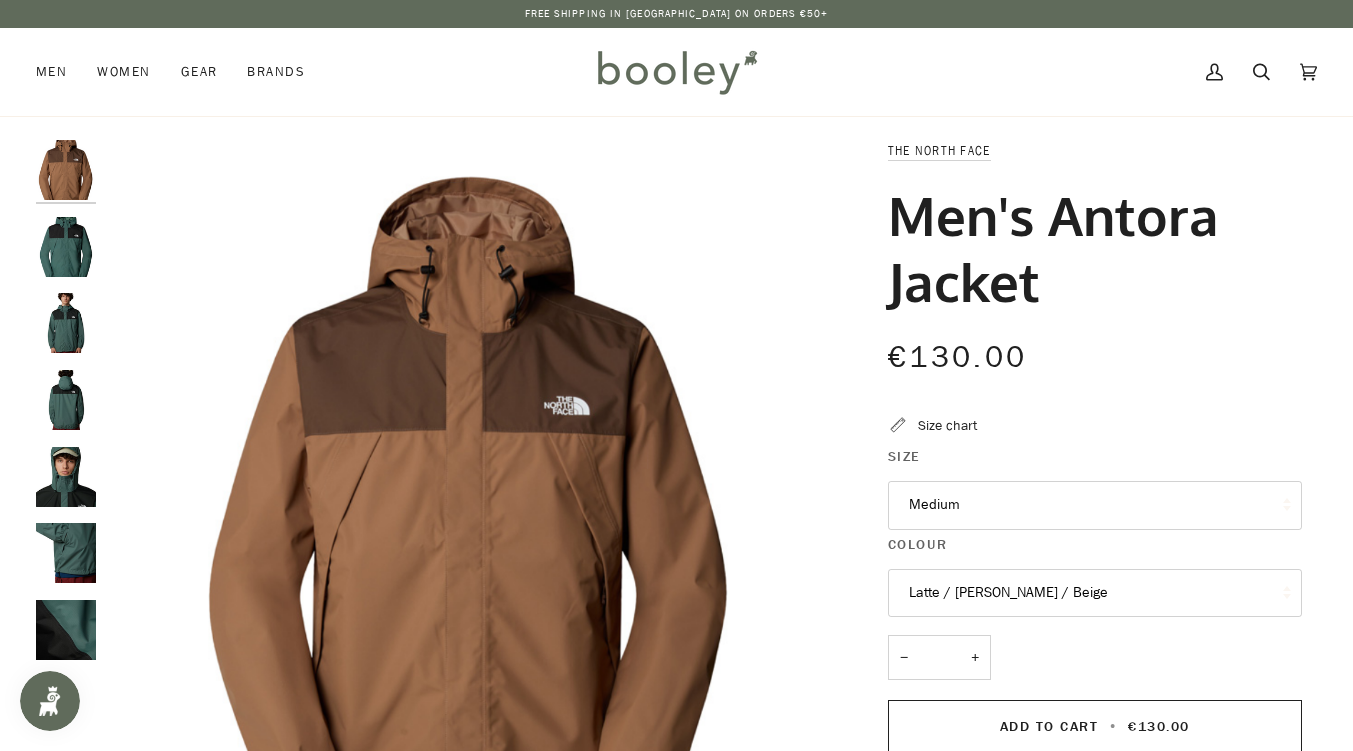 click on "Medium" at bounding box center (1095, 505) 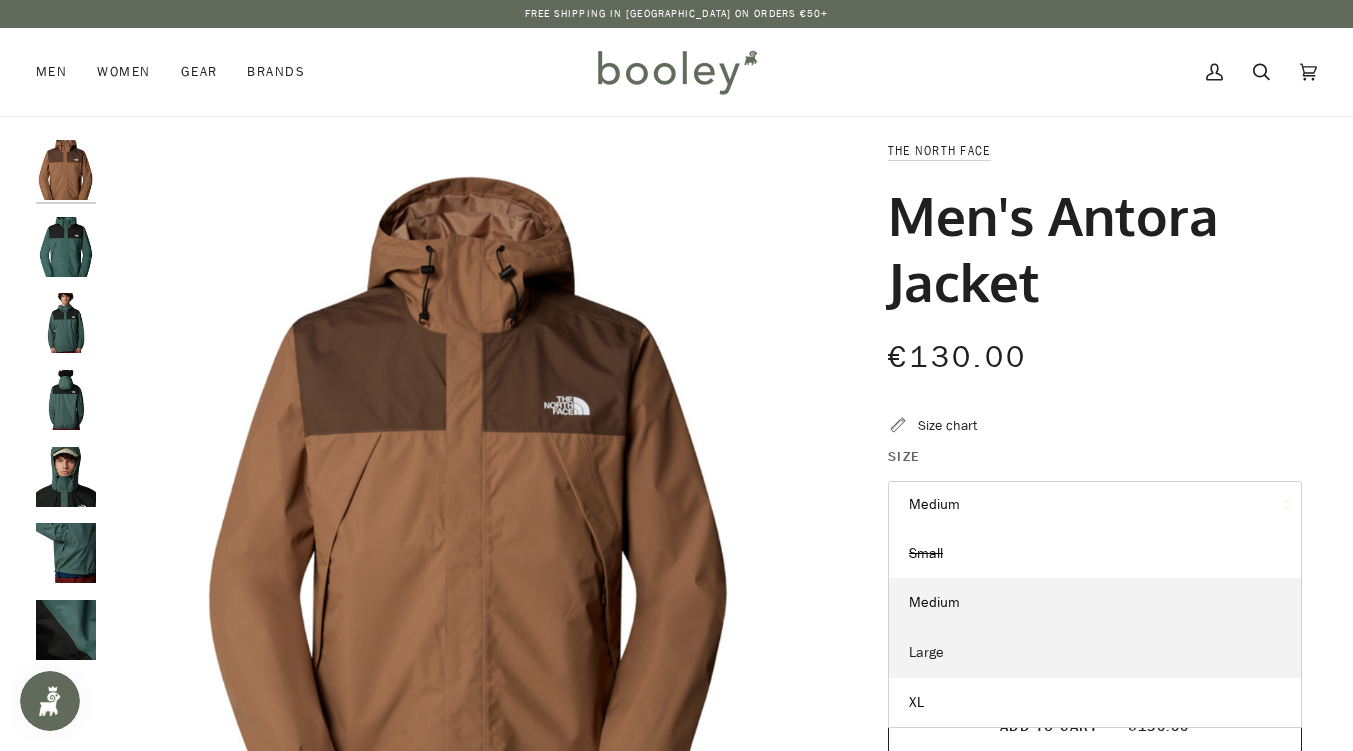 click on "Large" at bounding box center [926, 652] 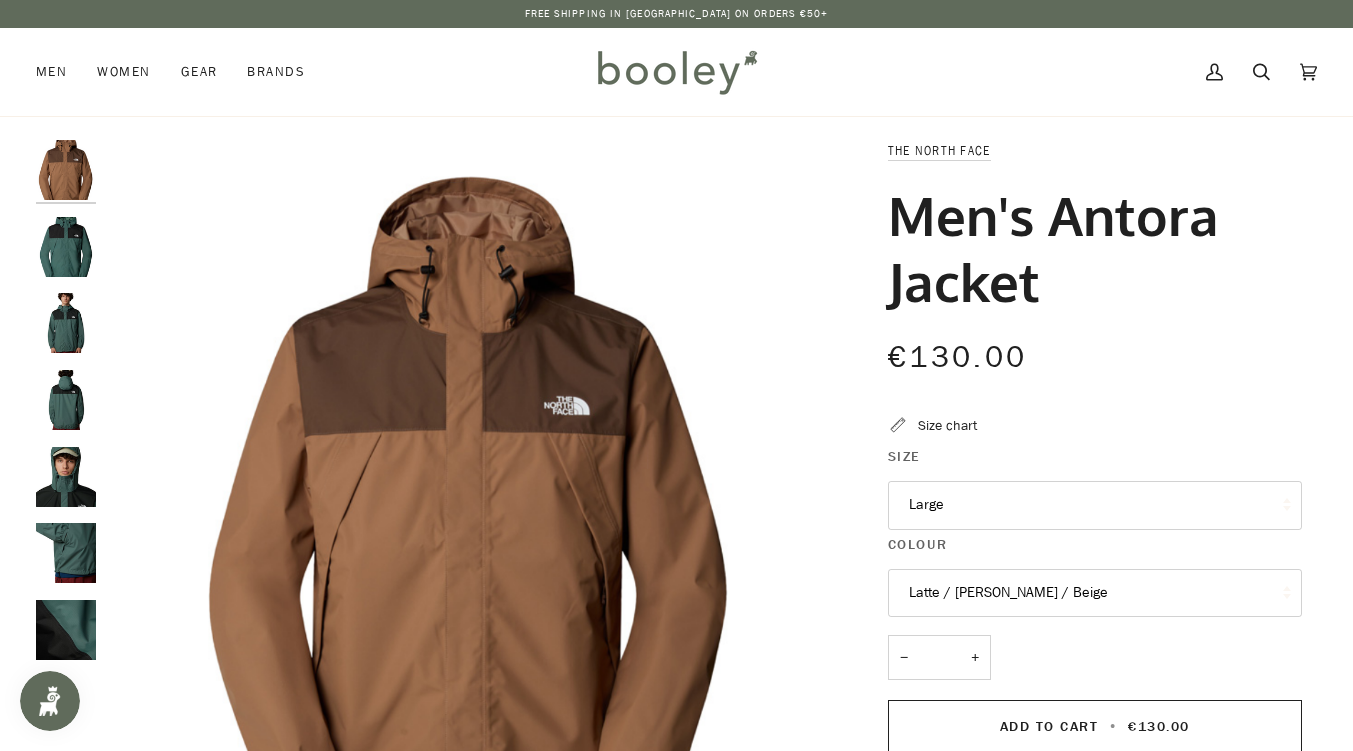 click on "Latte / Smokey Brown / Beige" at bounding box center (1095, 593) 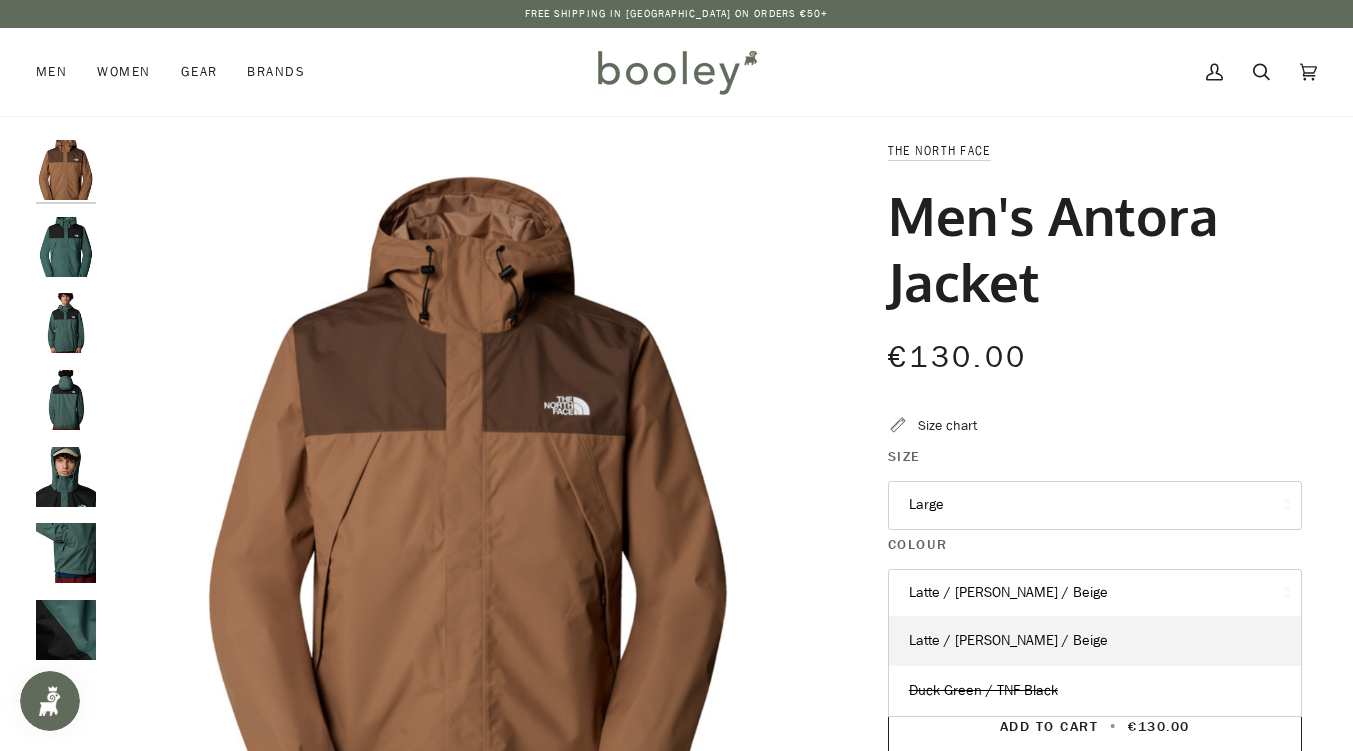 type 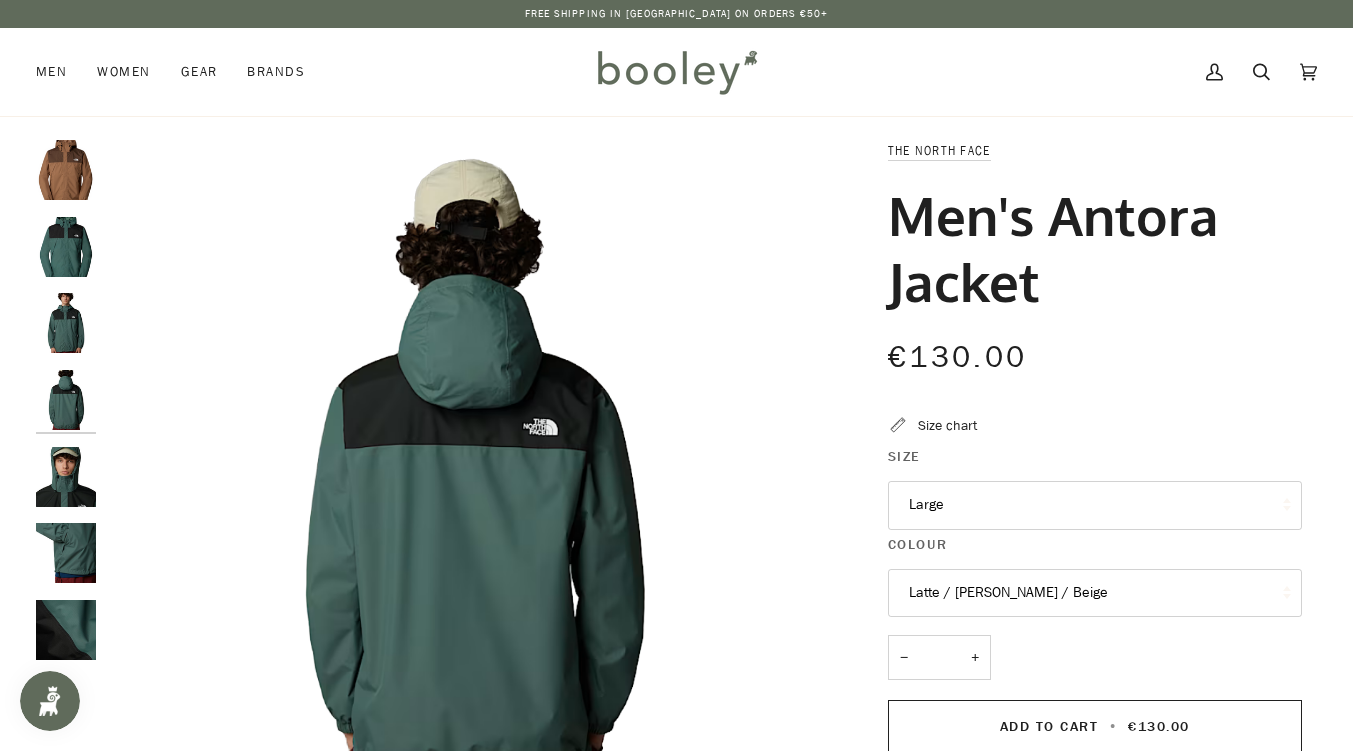 click at bounding box center (66, 553) 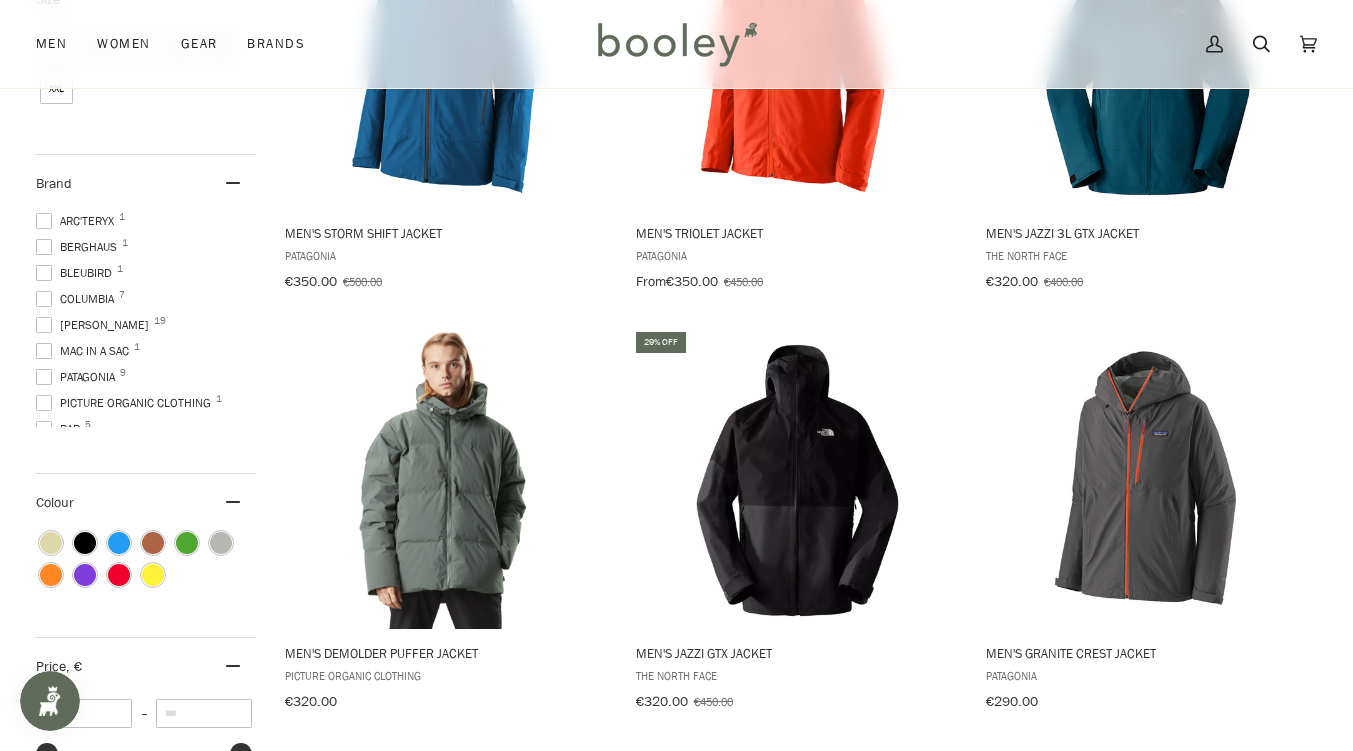 scroll, scrollTop: 839, scrollLeft: 0, axis: vertical 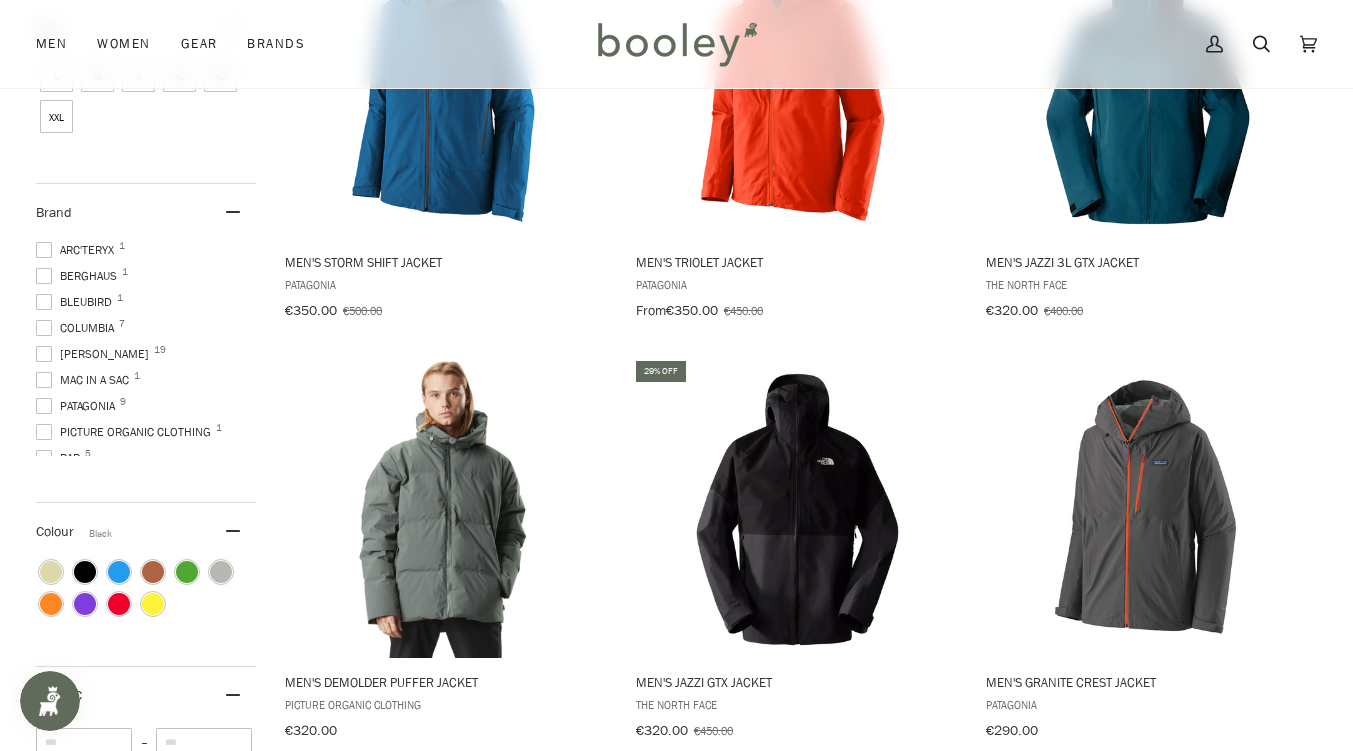 click at bounding box center [85, 572] 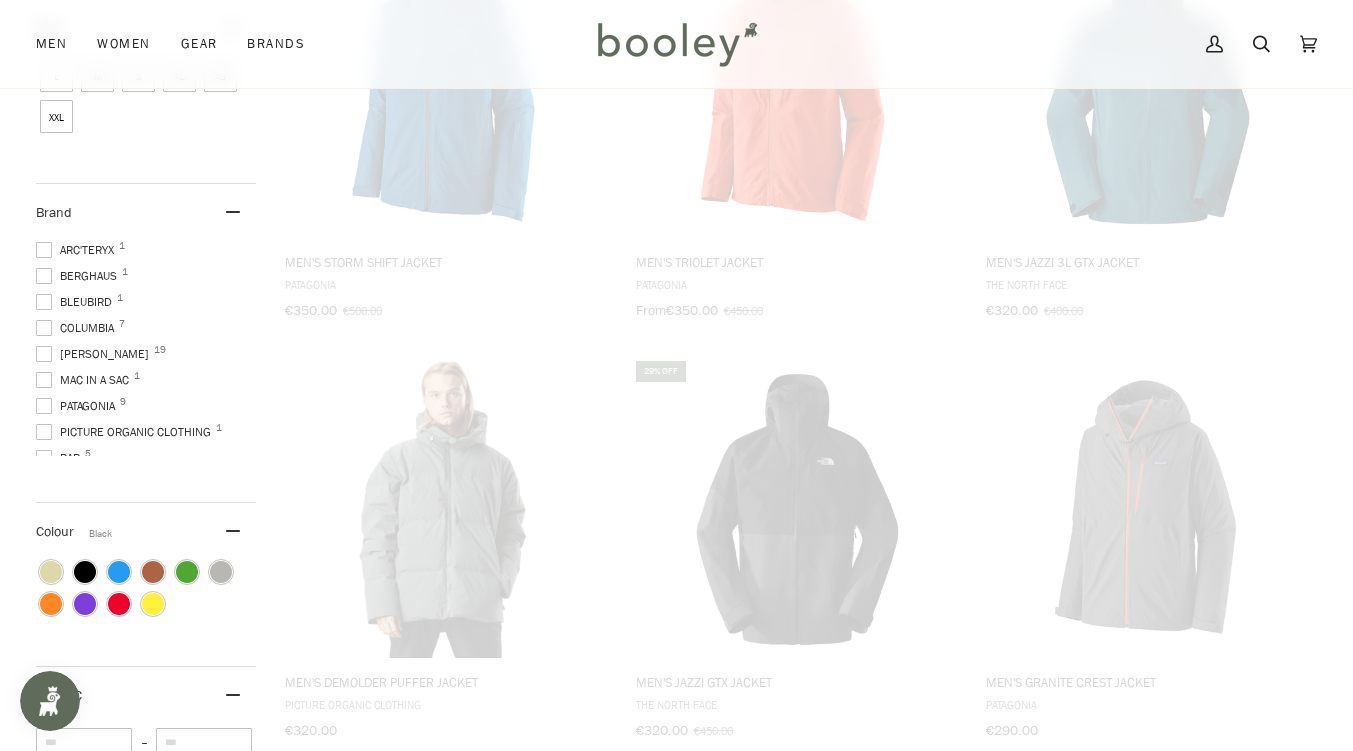 scroll, scrollTop: 789, scrollLeft: 0, axis: vertical 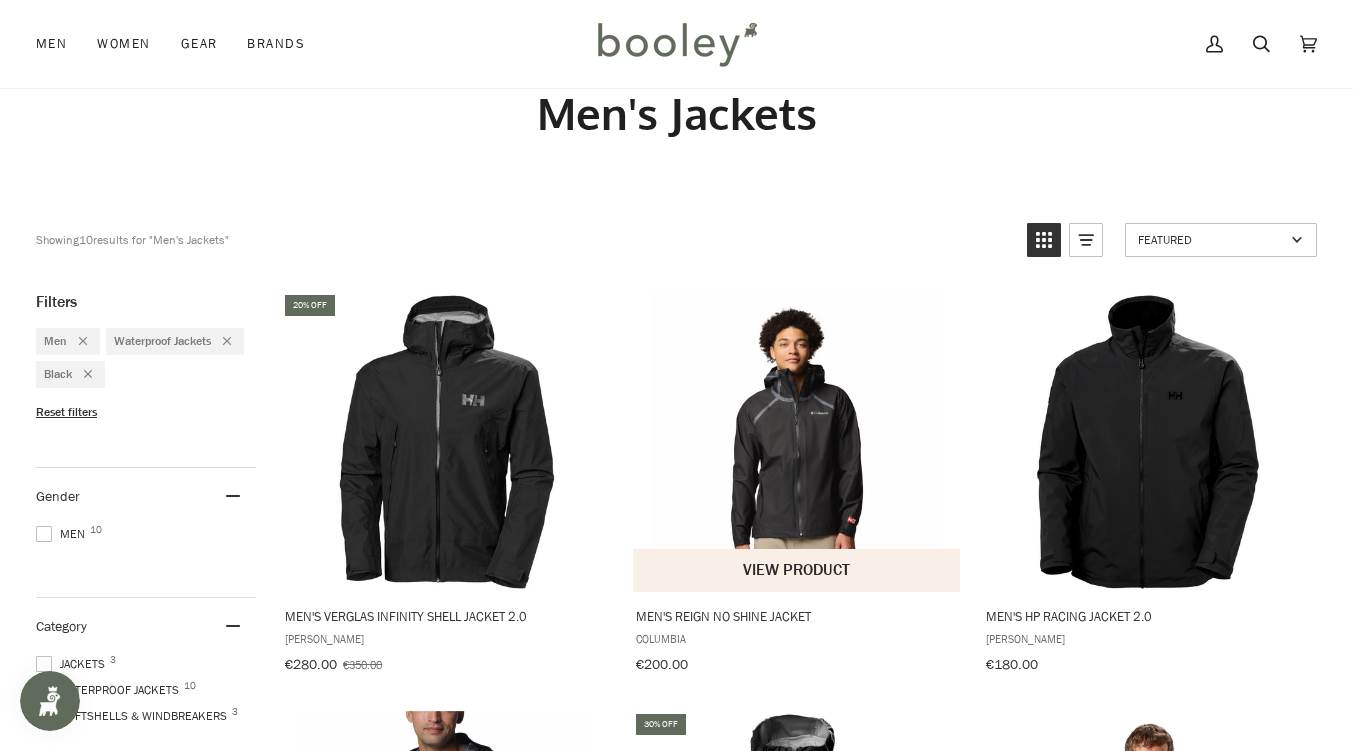 click at bounding box center [797, 442] 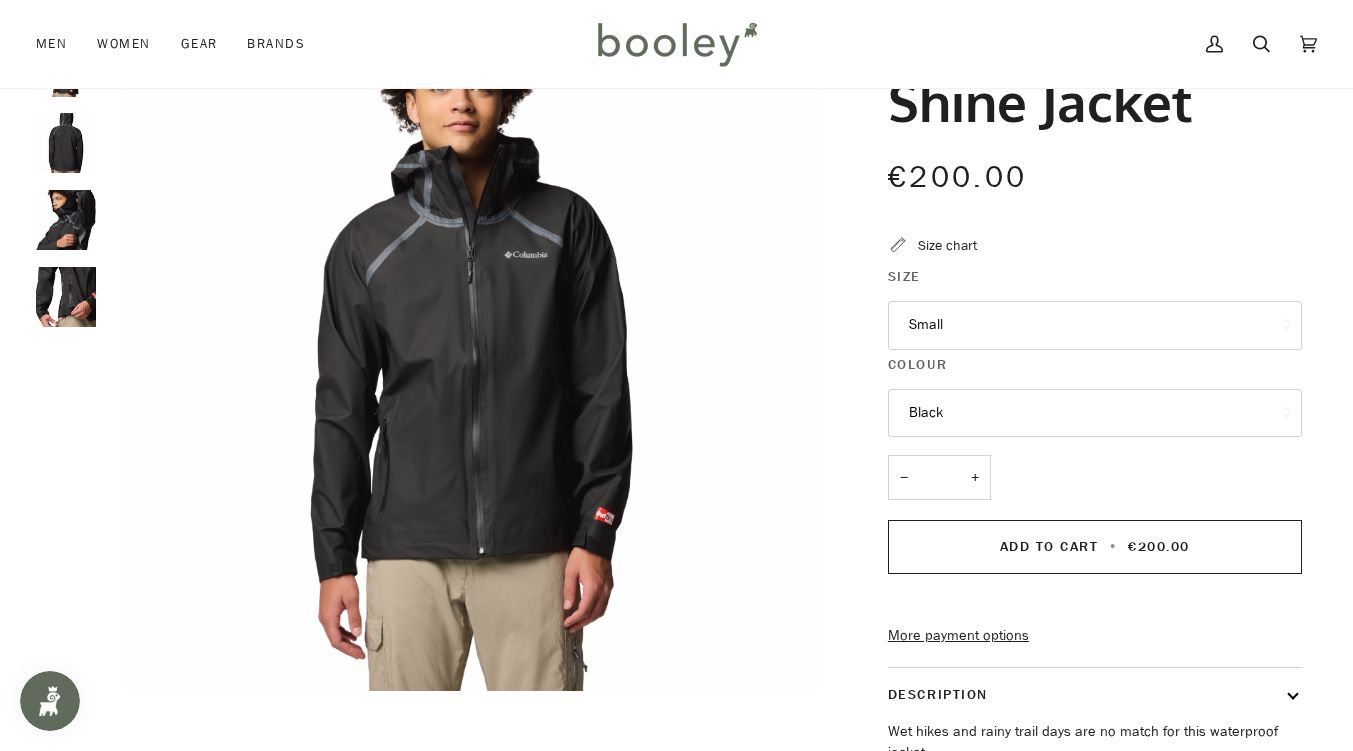 scroll, scrollTop: 0, scrollLeft: 0, axis: both 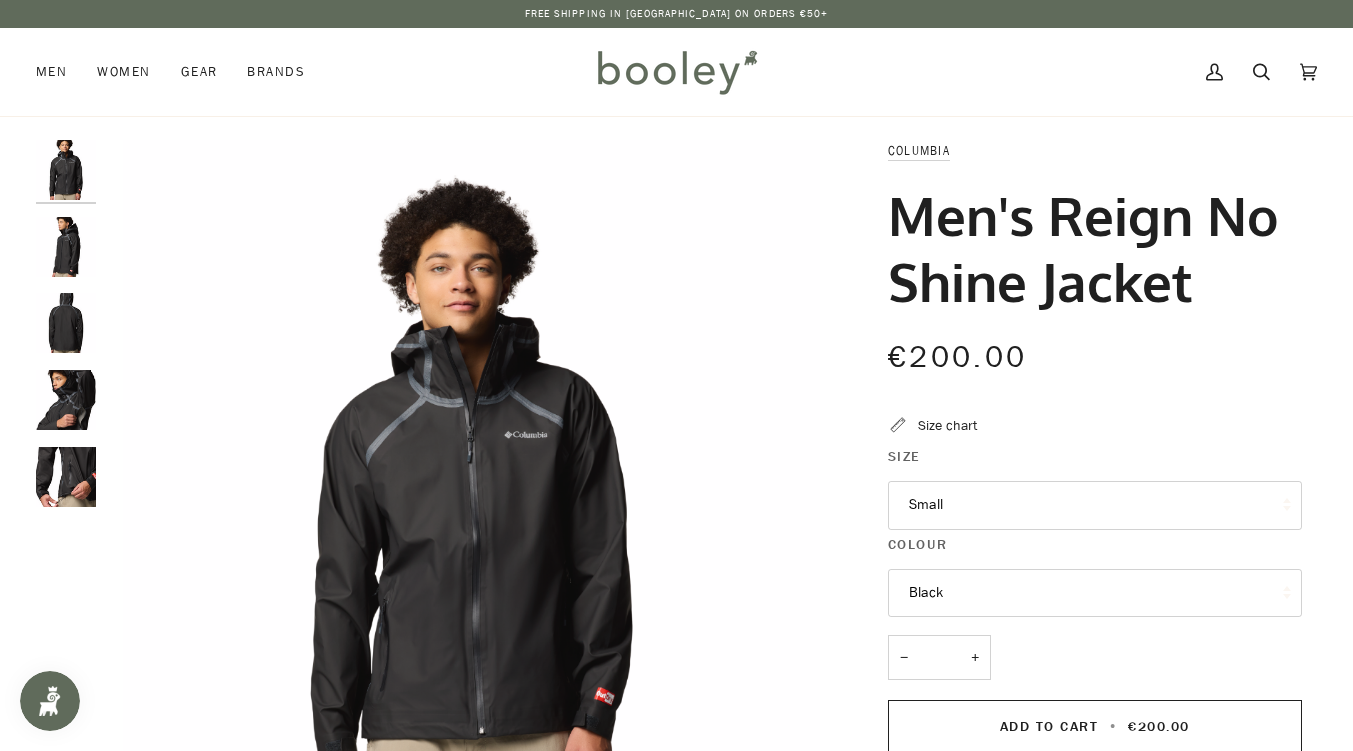 click at bounding box center (471, 505) 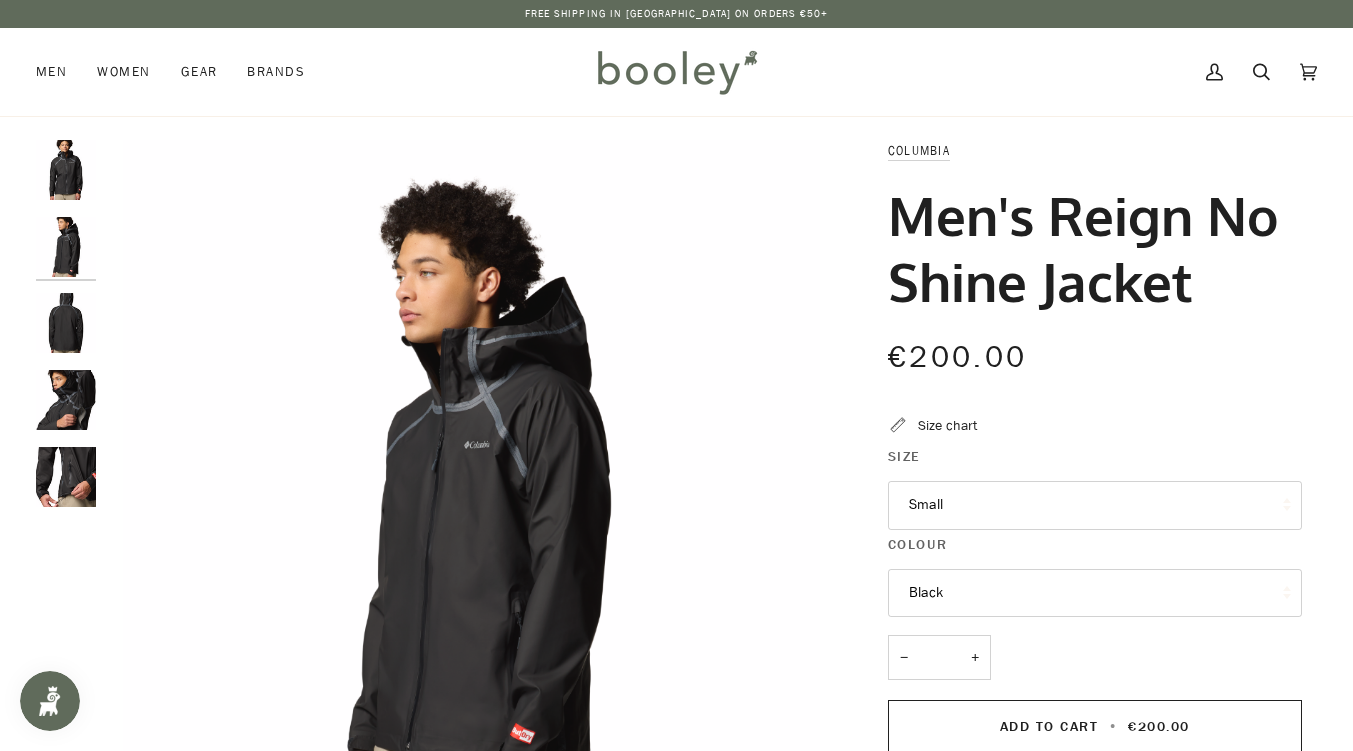 click at bounding box center [66, 323] 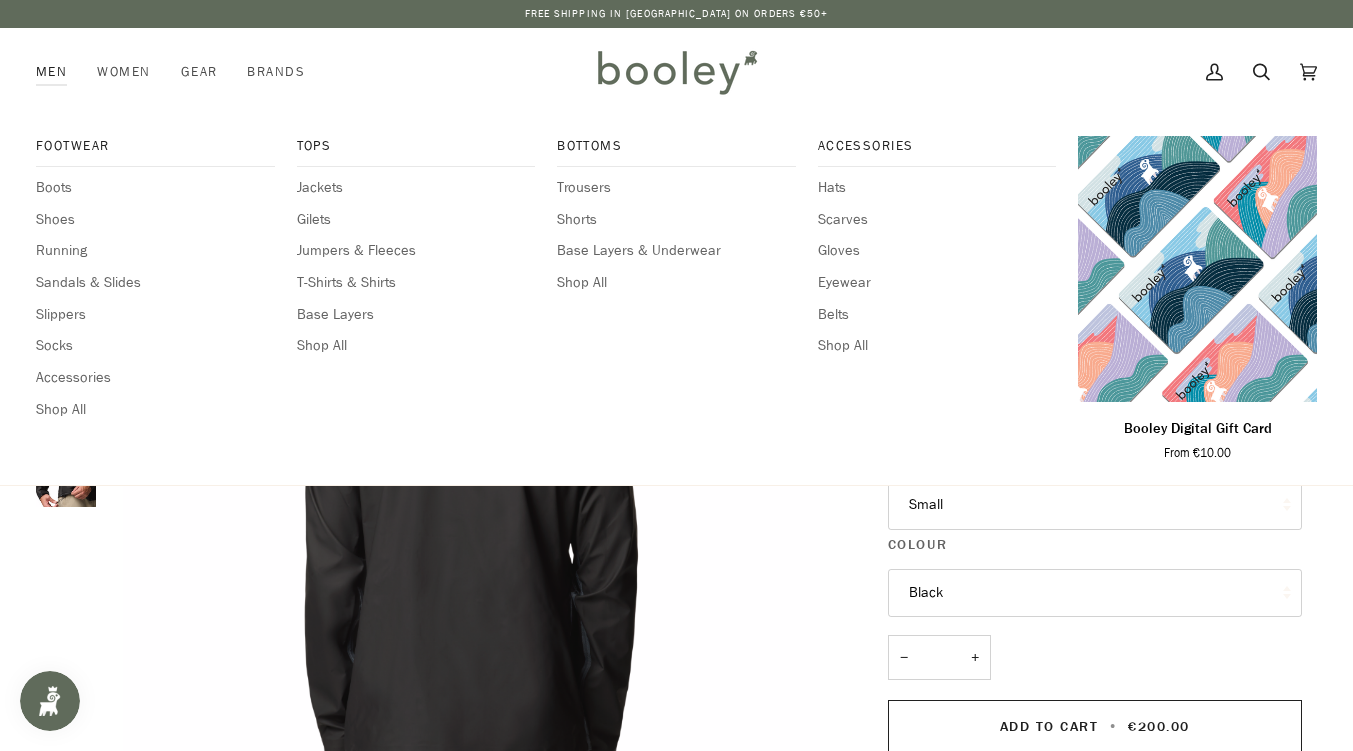 click on "Men" at bounding box center (59, 72) 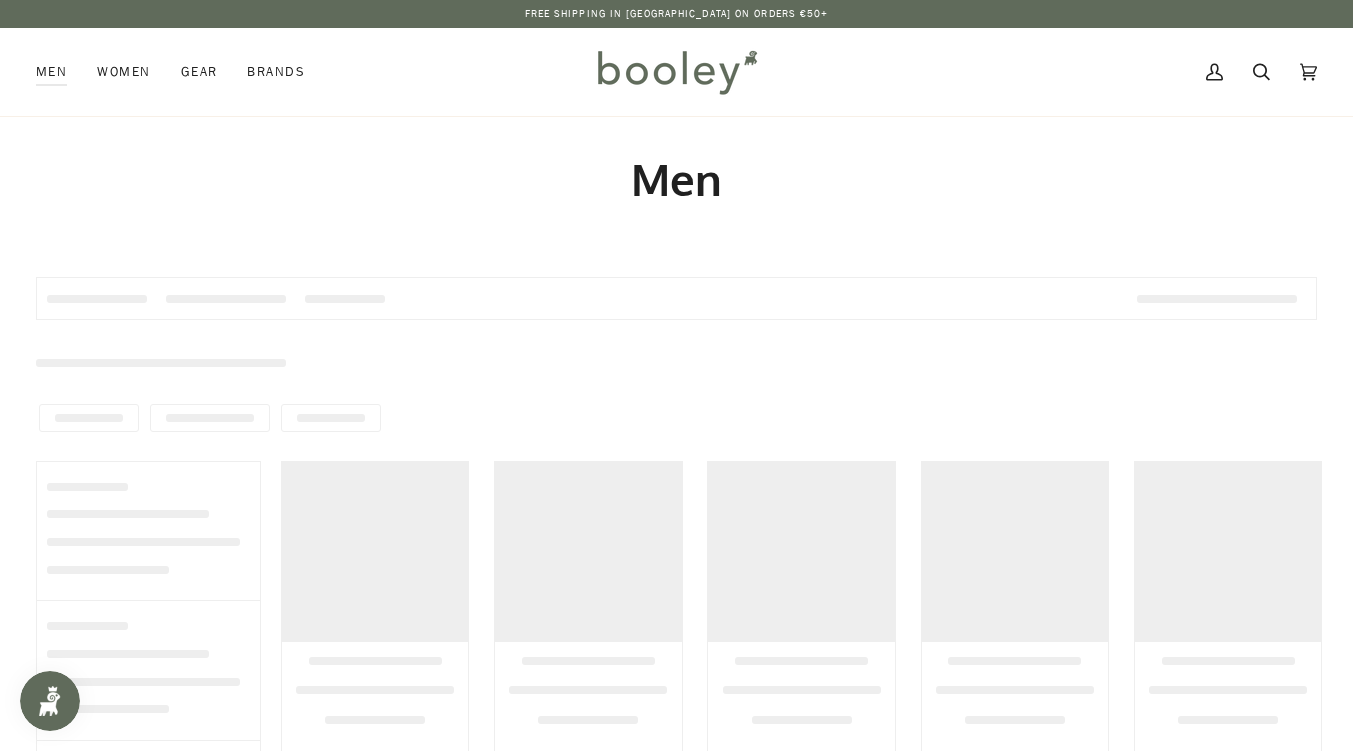 scroll, scrollTop: 0, scrollLeft: 0, axis: both 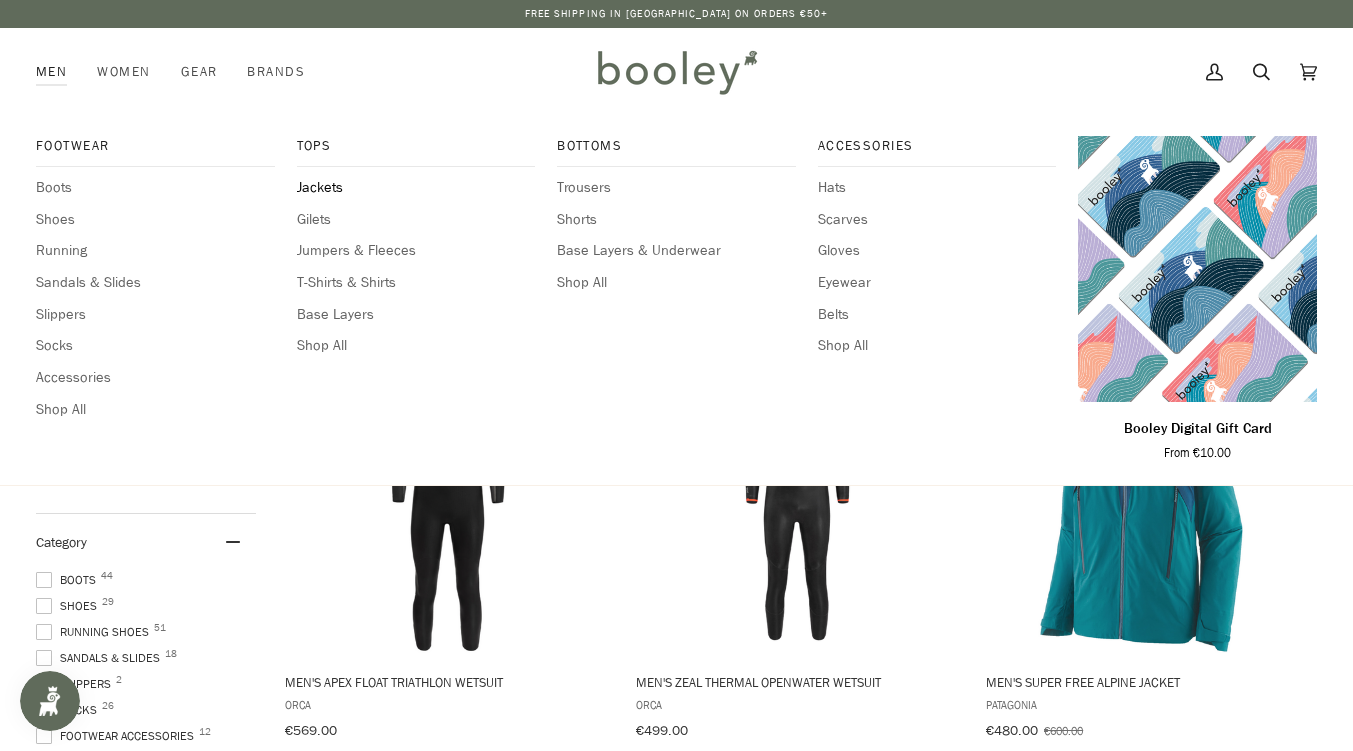 click on "Jackets" at bounding box center (416, 188) 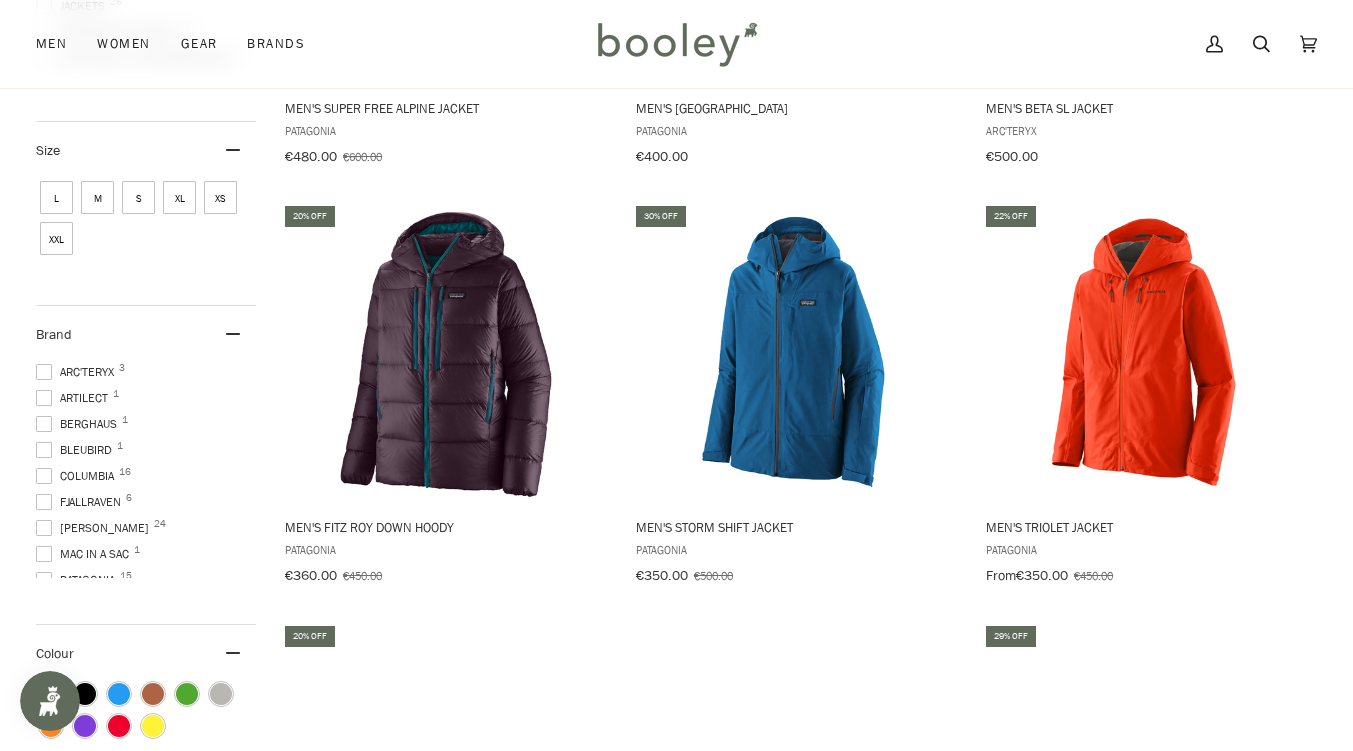 scroll, scrollTop: 520, scrollLeft: 0, axis: vertical 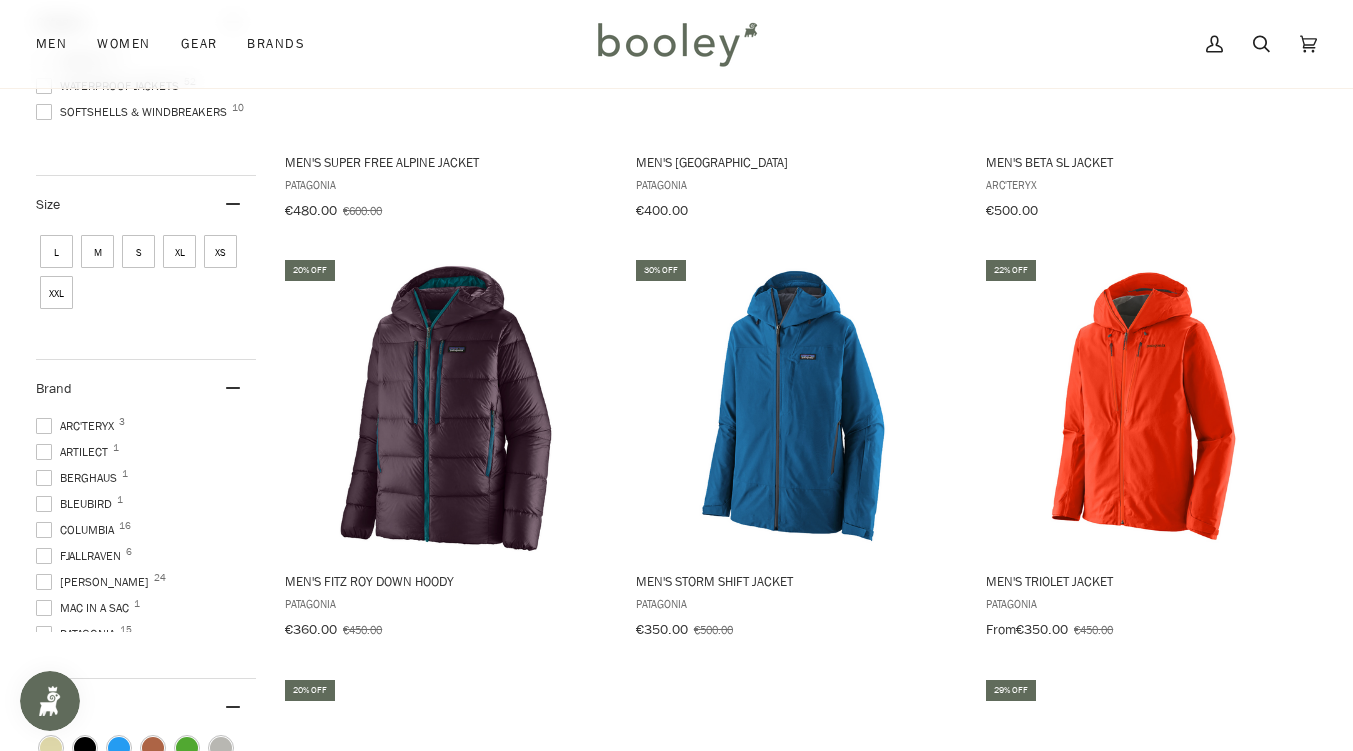 click on "L" at bounding box center [56, 251] 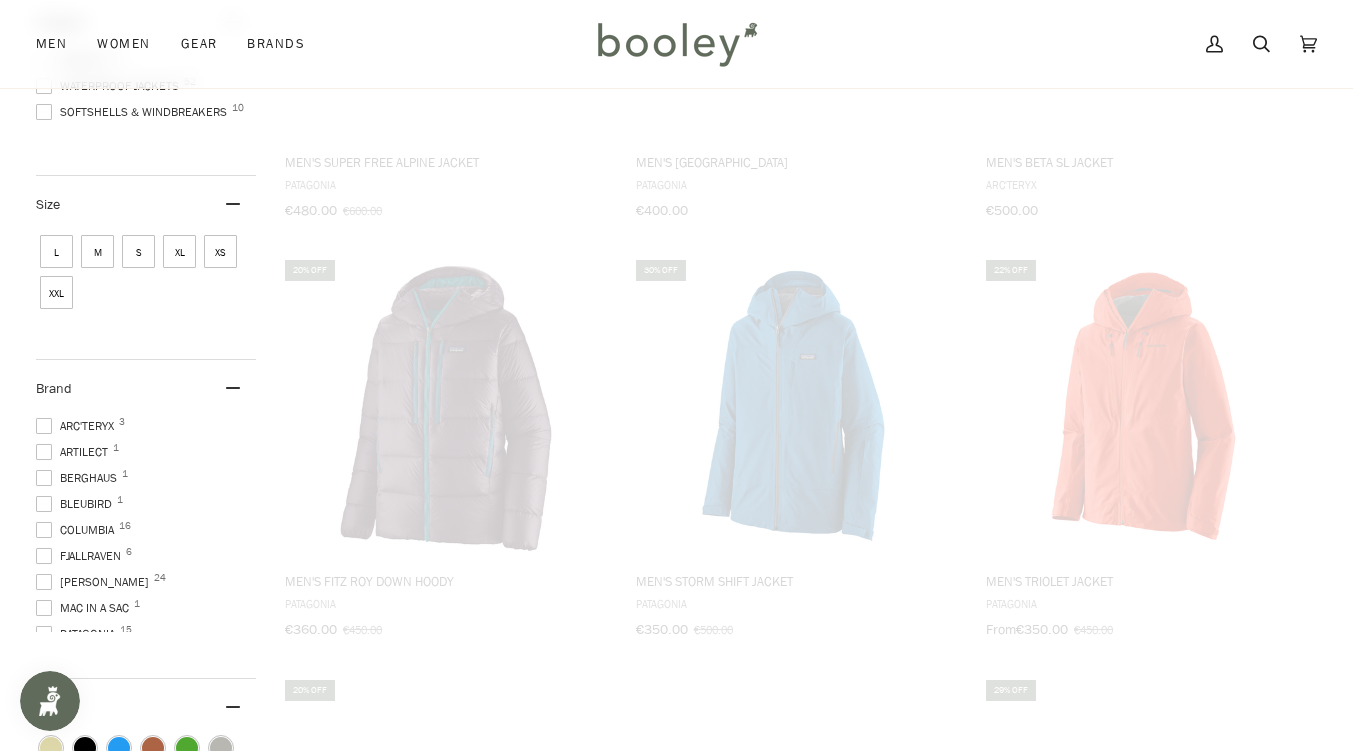 scroll, scrollTop: 470, scrollLeft: 0, axis: vertical 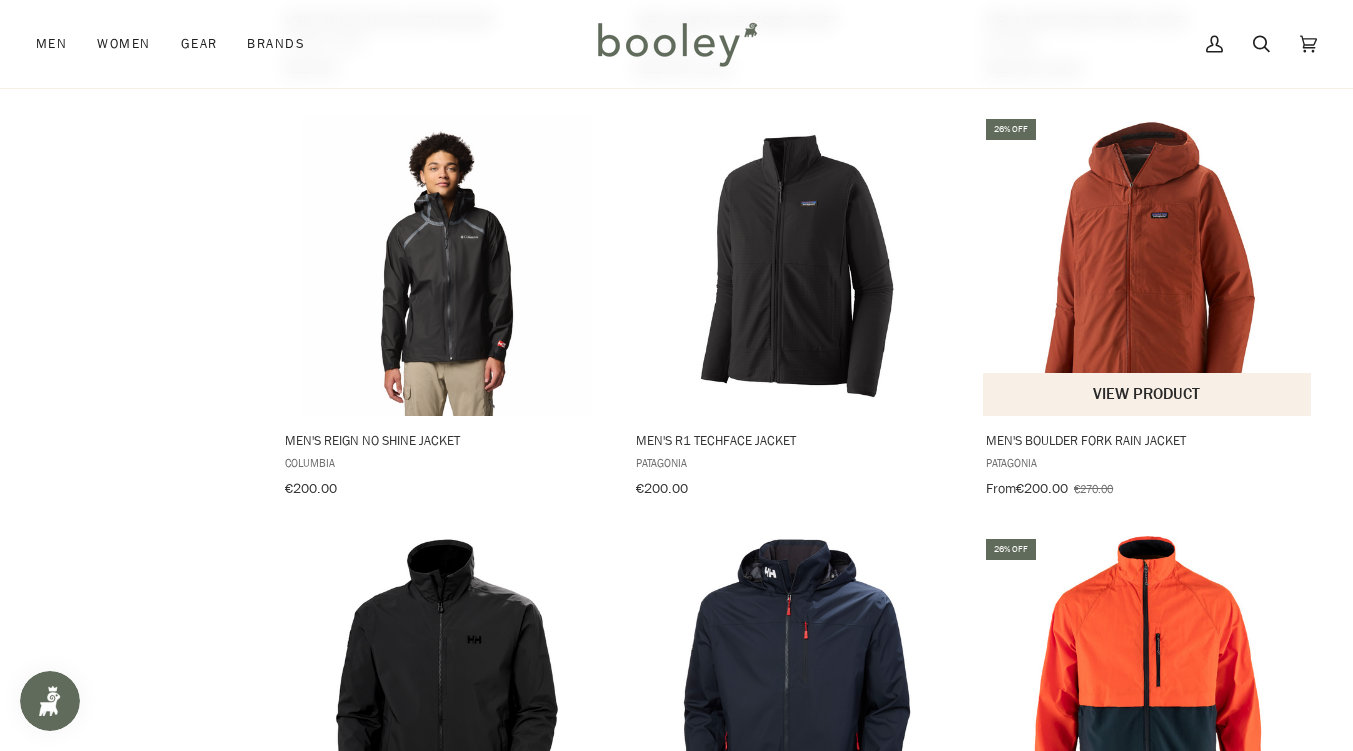 click at bounding box center (1148, 266) 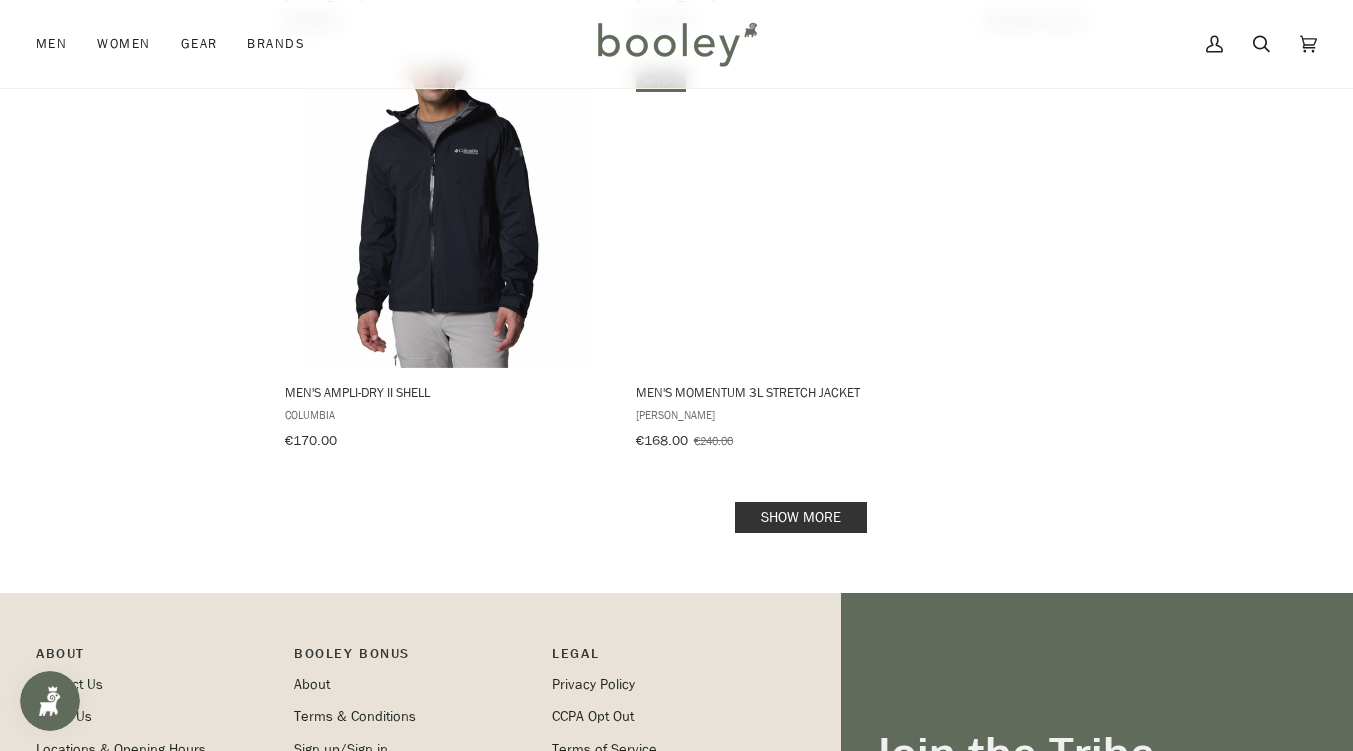scroll, scrollTop: 2808, scrollLeft: 0, axis: vertical 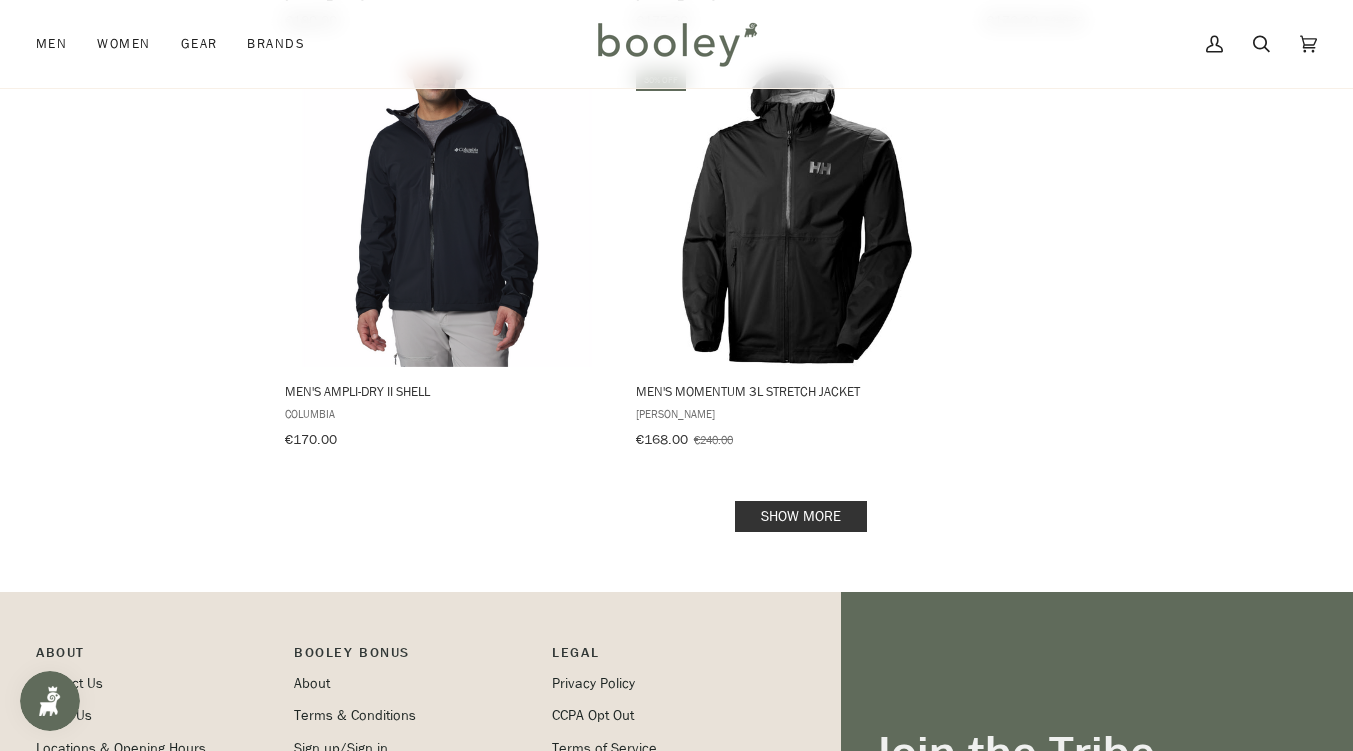click on "Show more" at bounding box center (801, 516) 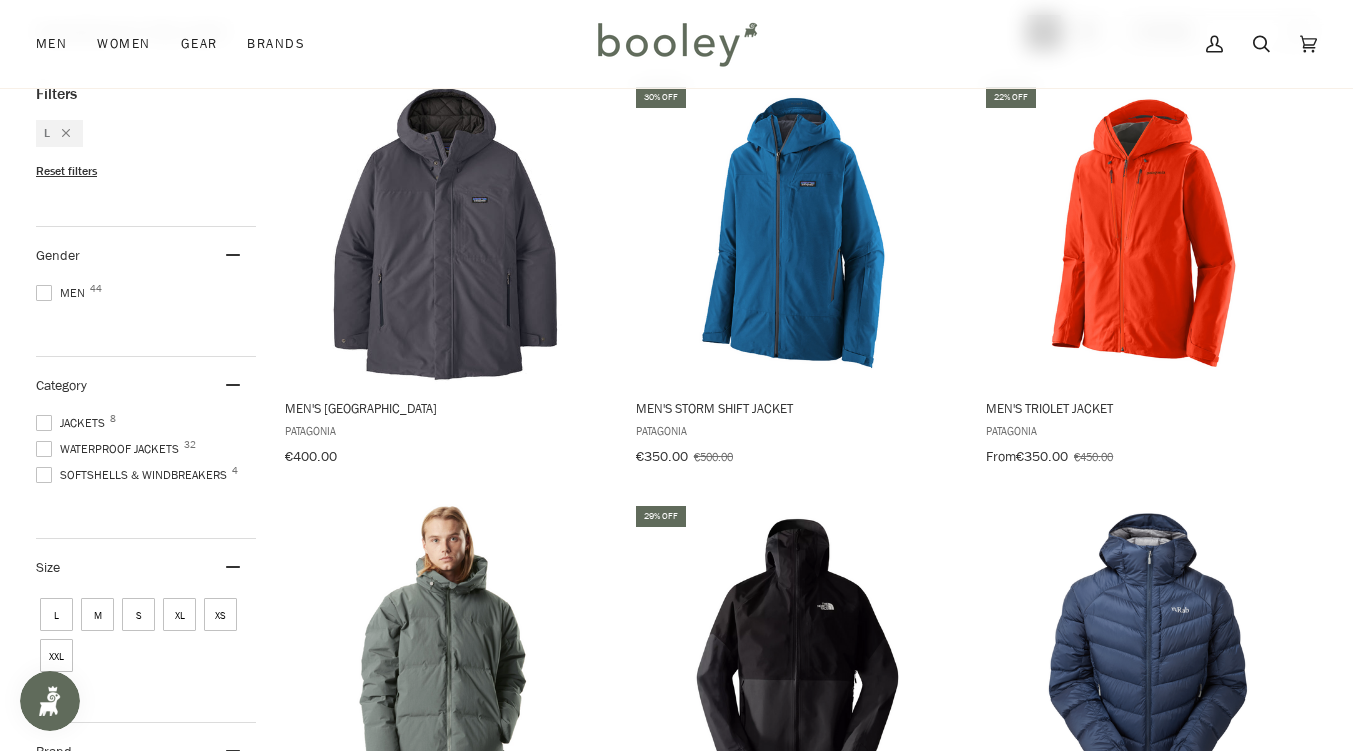 scroll, scrollTop: 0, scrollLeft: 0, axis: both 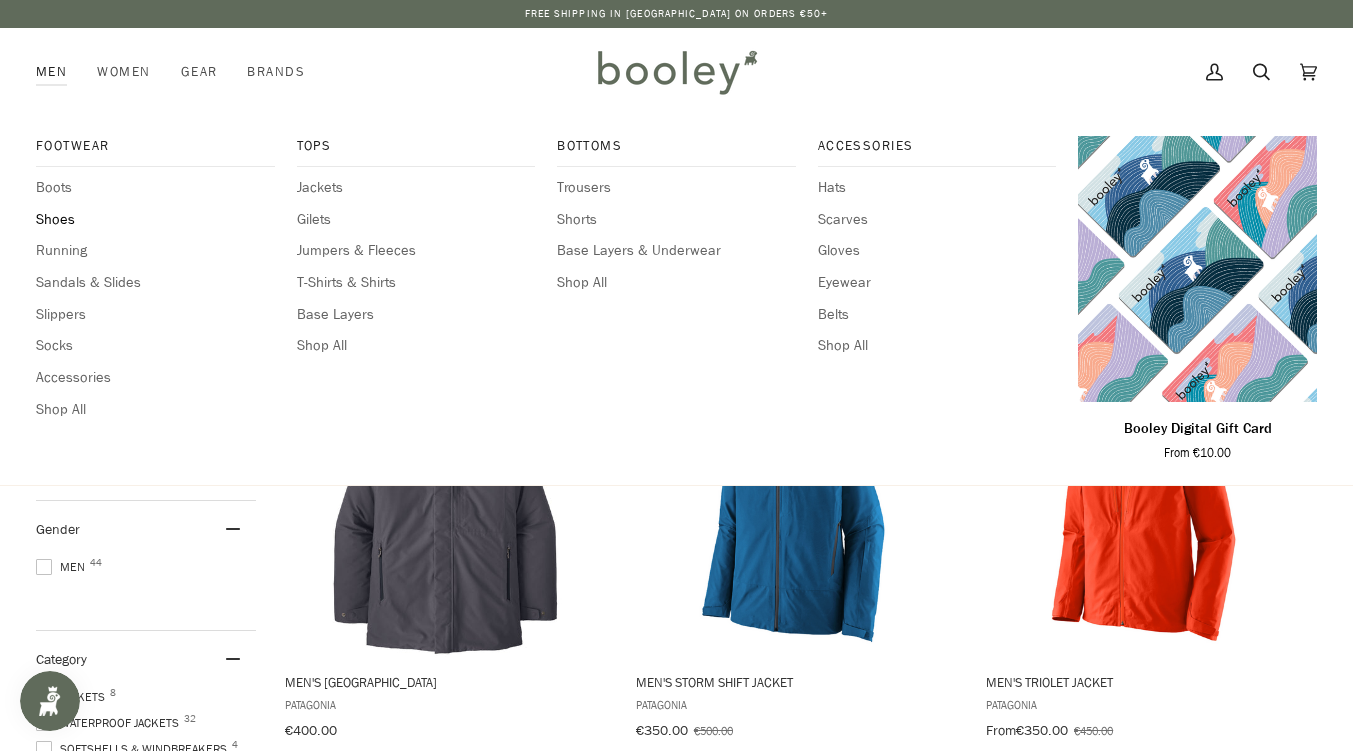 click on "Shoes" at bounding box center (155, 220) 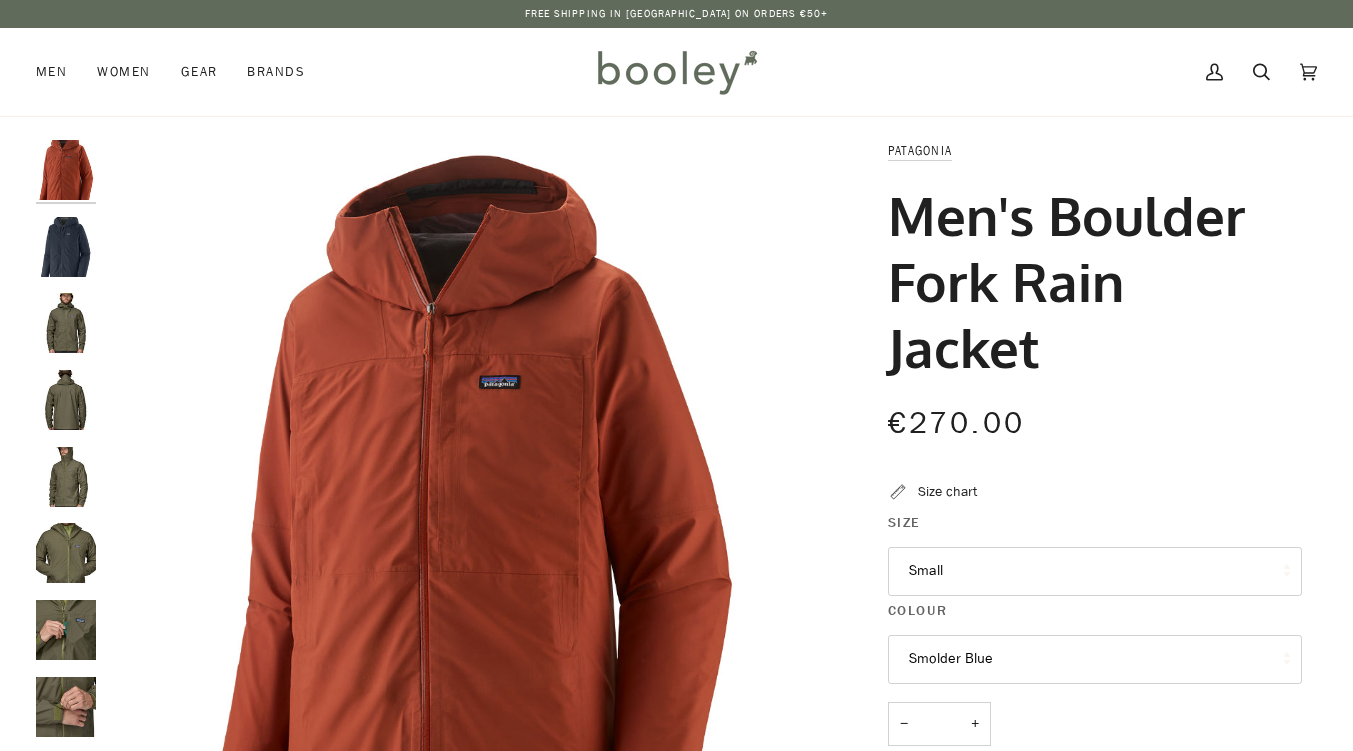 scroll, scrollTop: 0, scrollLeft: 0, axis: both 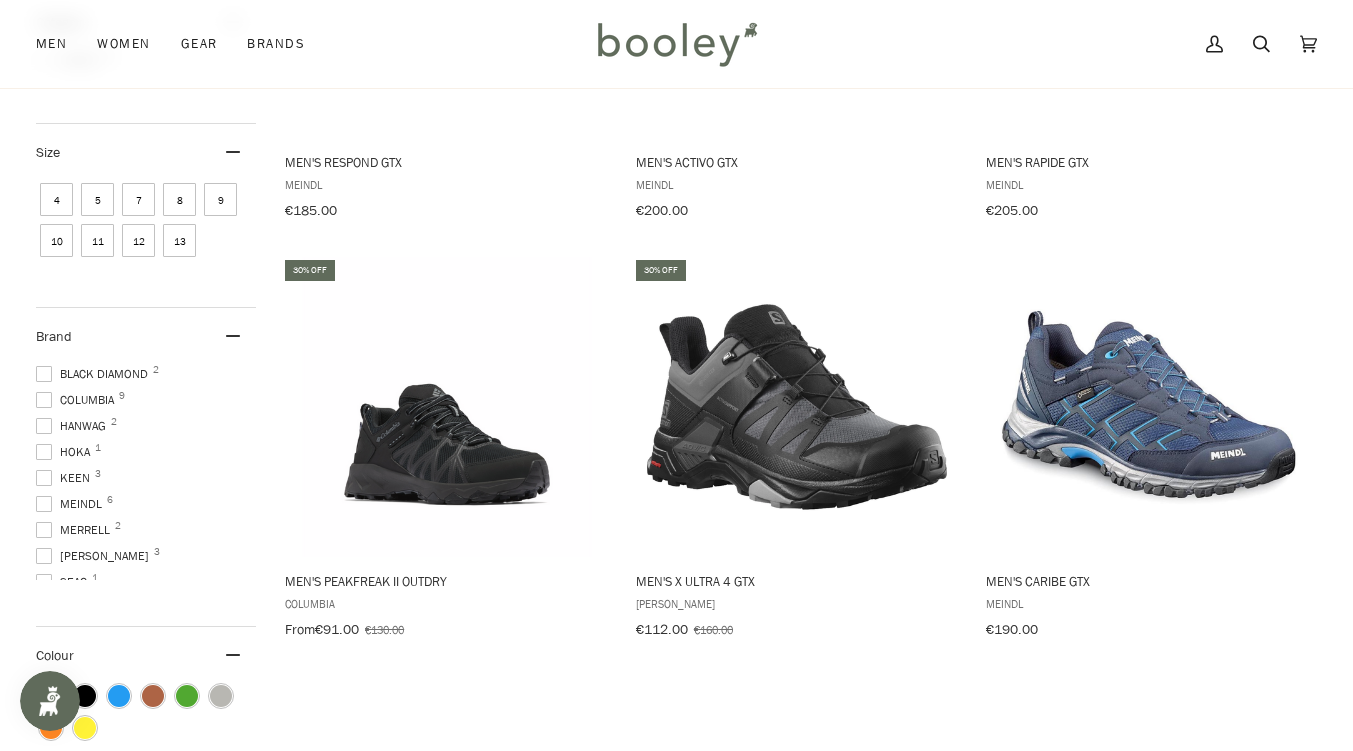 click at bounding box center [44, 530] 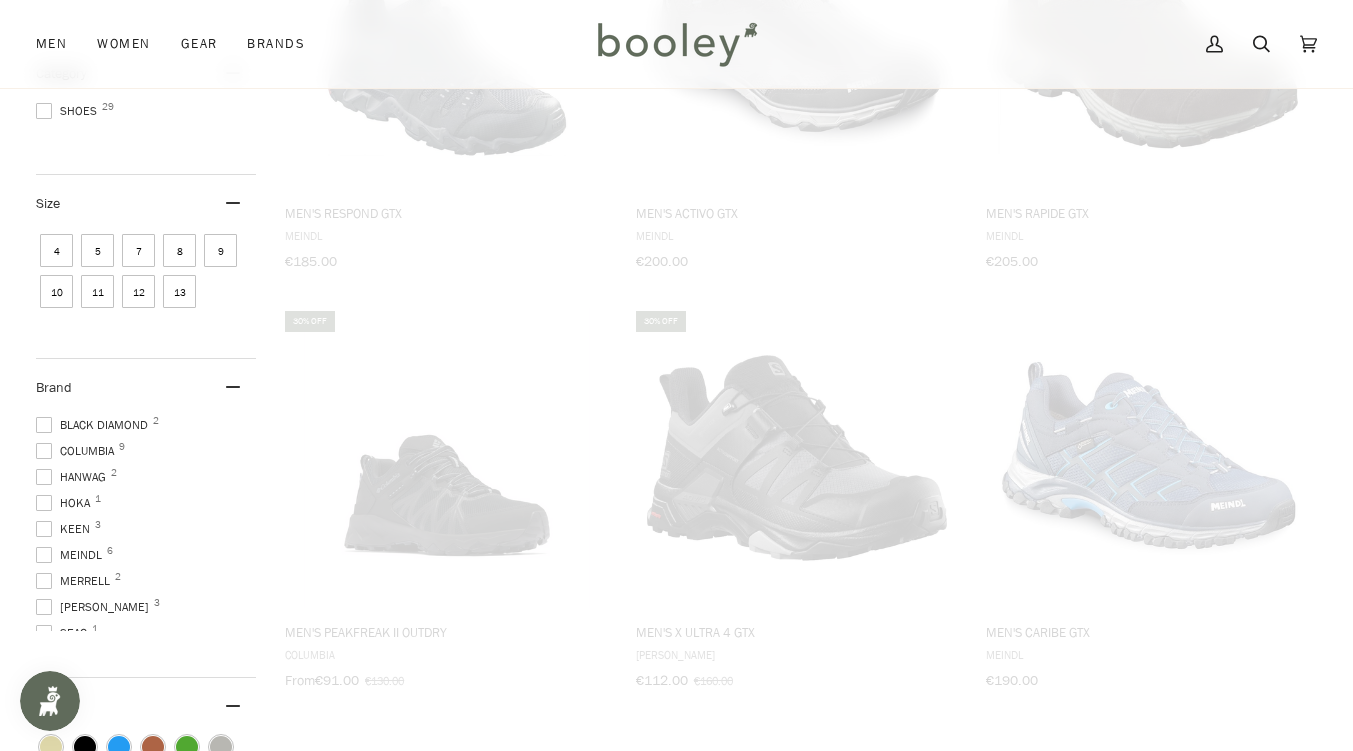 scroll, scrollTop: 290, scrollLeft: 0, axis: vertical 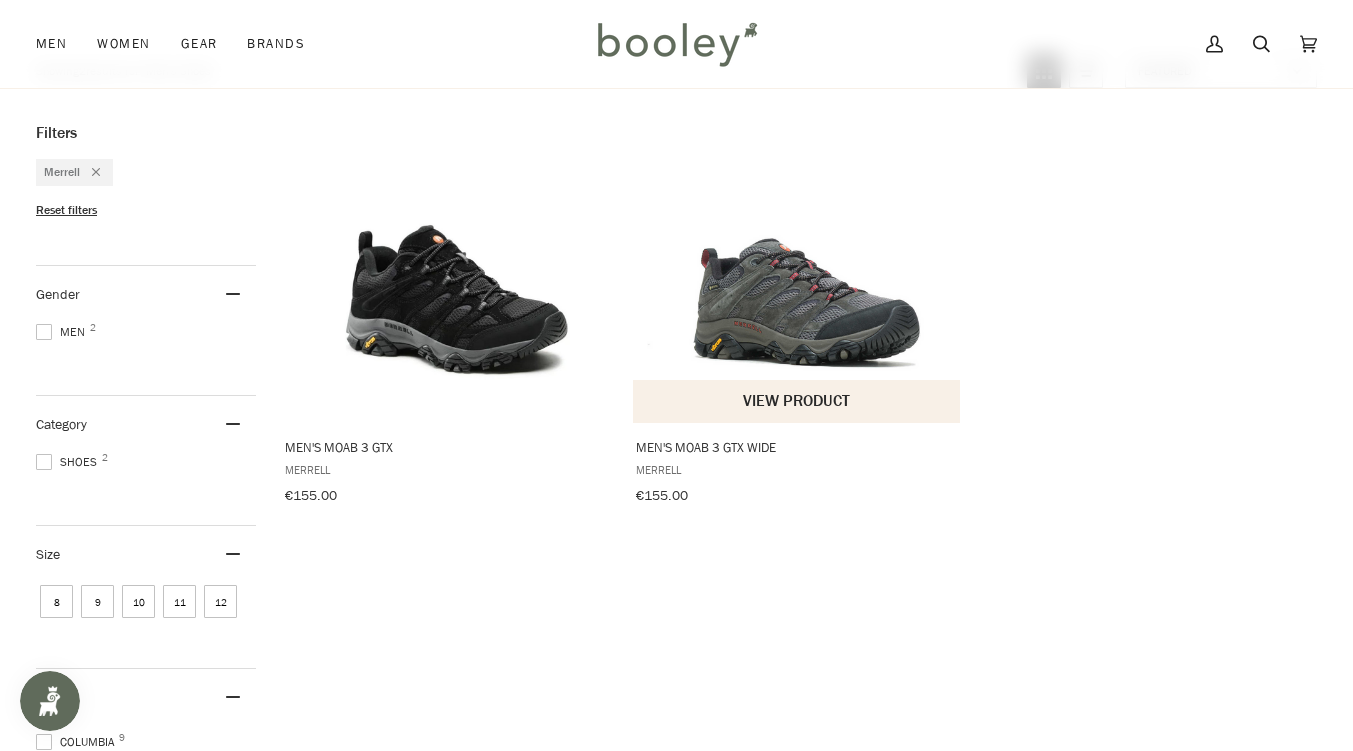 click at bounding box center [797, 273] 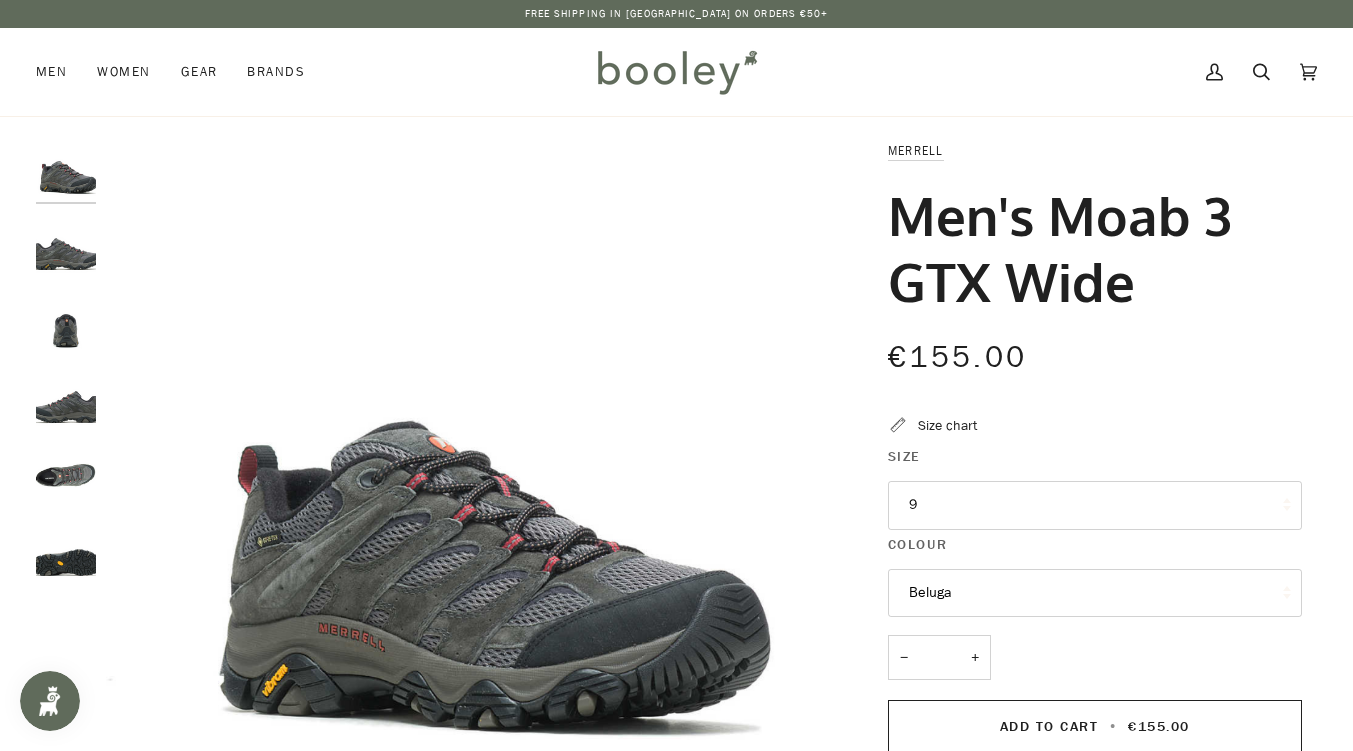 scroll, scrollTop: 0, scrollLeft: 0, axis: both 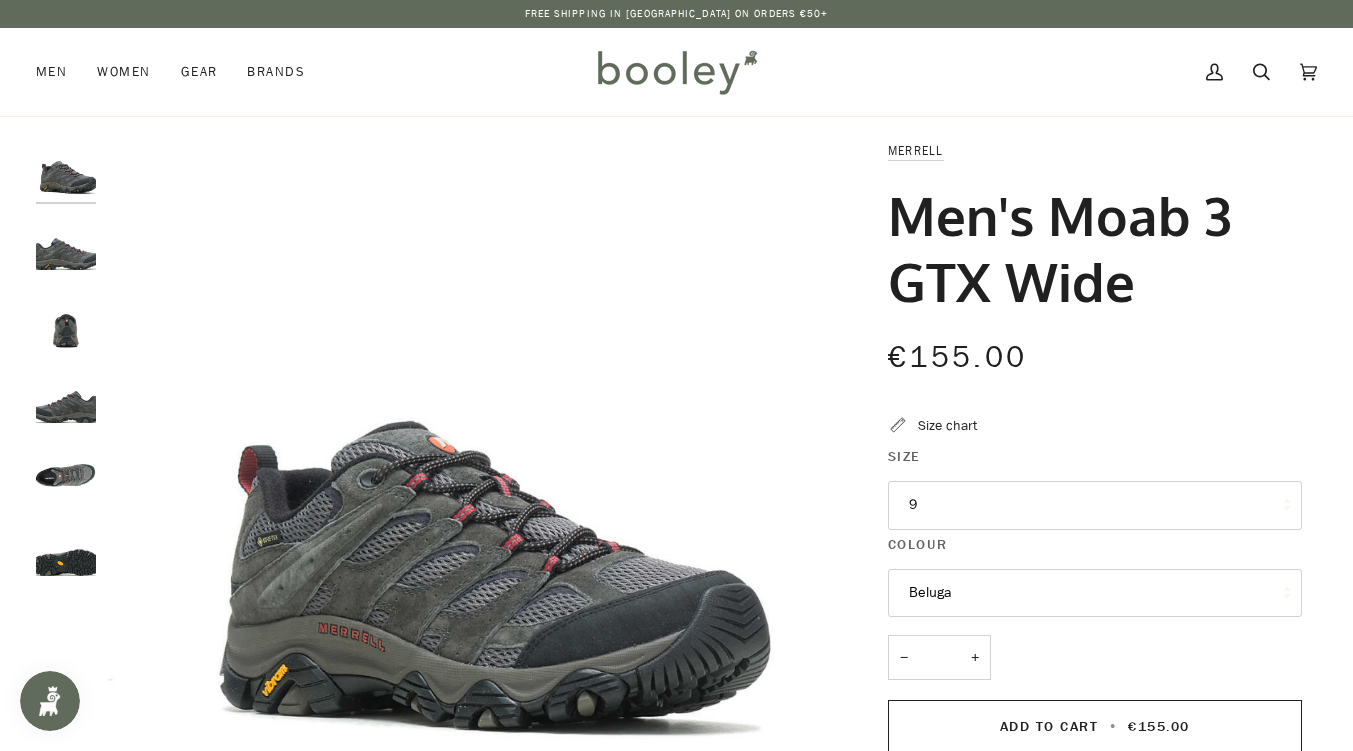 click on "9" at bounding box center (1095, 505) 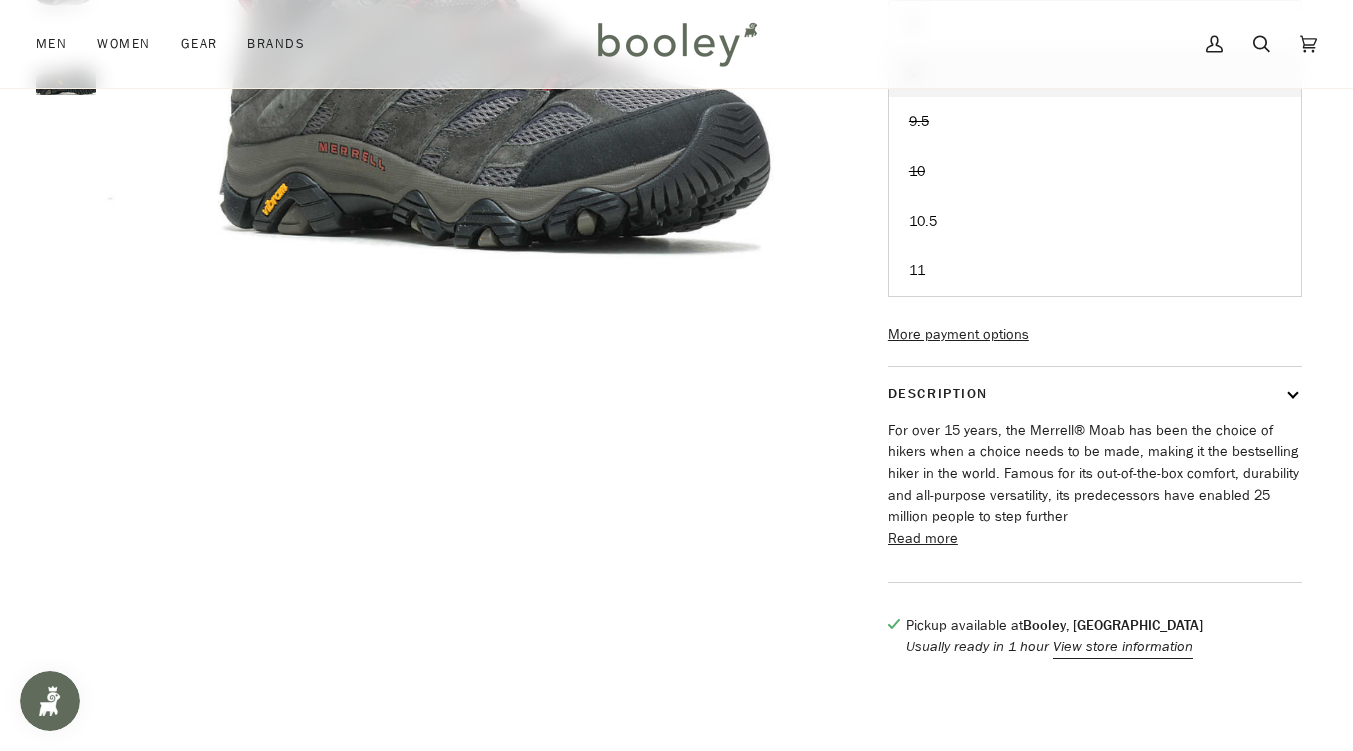 scroll, scrollTop: 484, scrollLeft: 0, axis: vertical 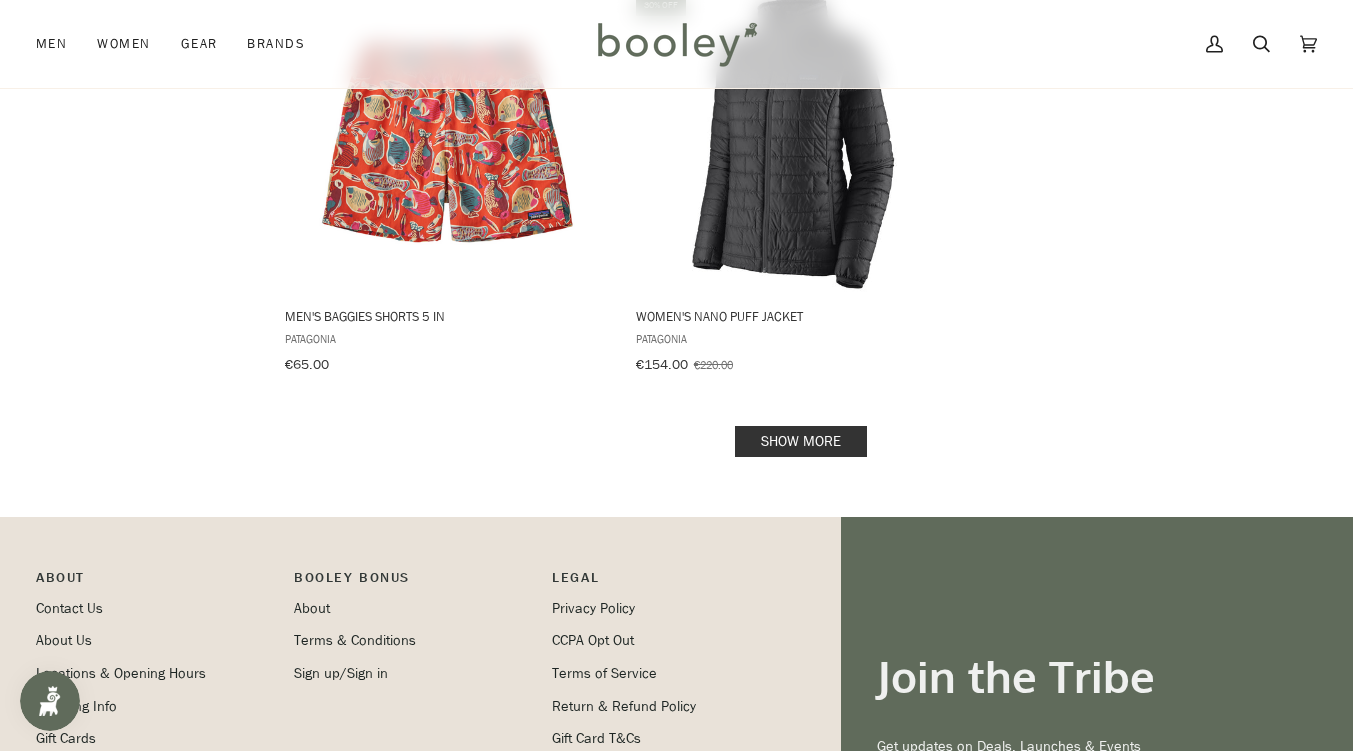 click on "Show more" at bounding box center (801, 441) 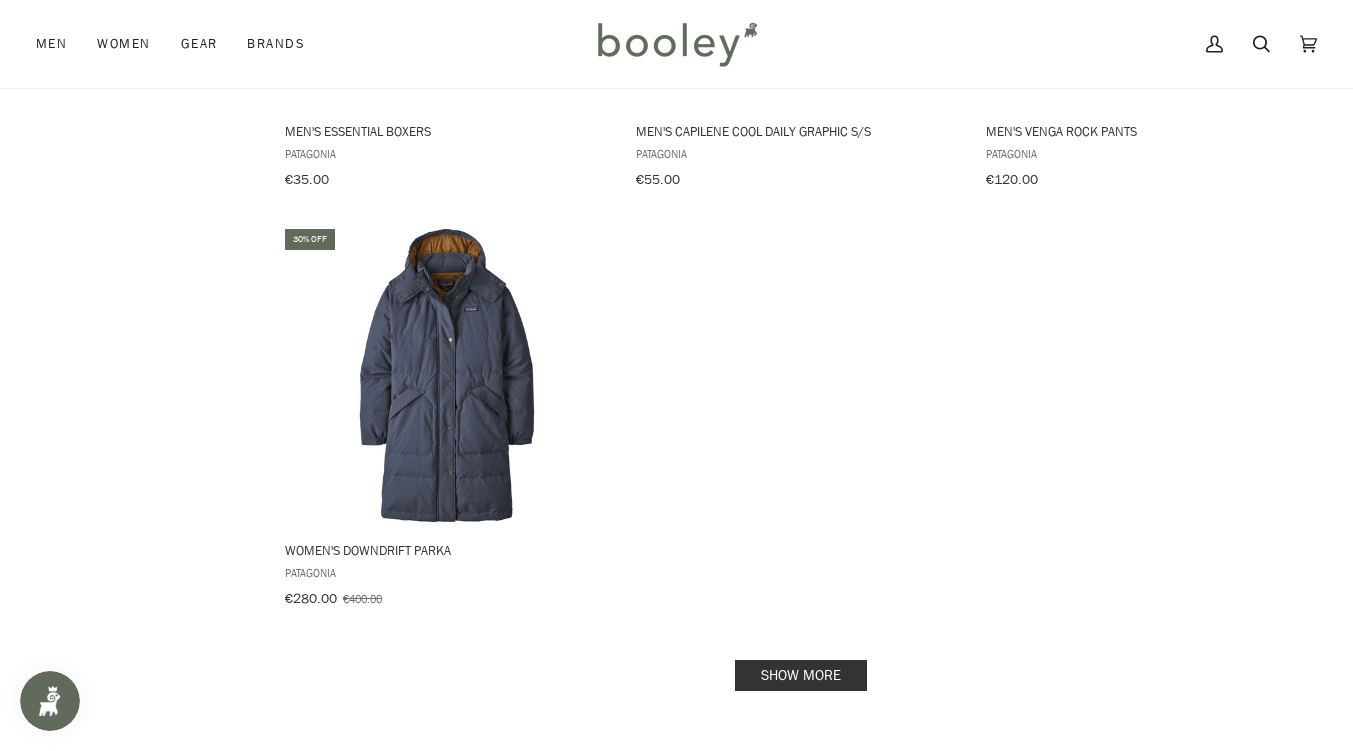 scroll, scrollTop: 5743, scrollLeft: 0, axis: vertical 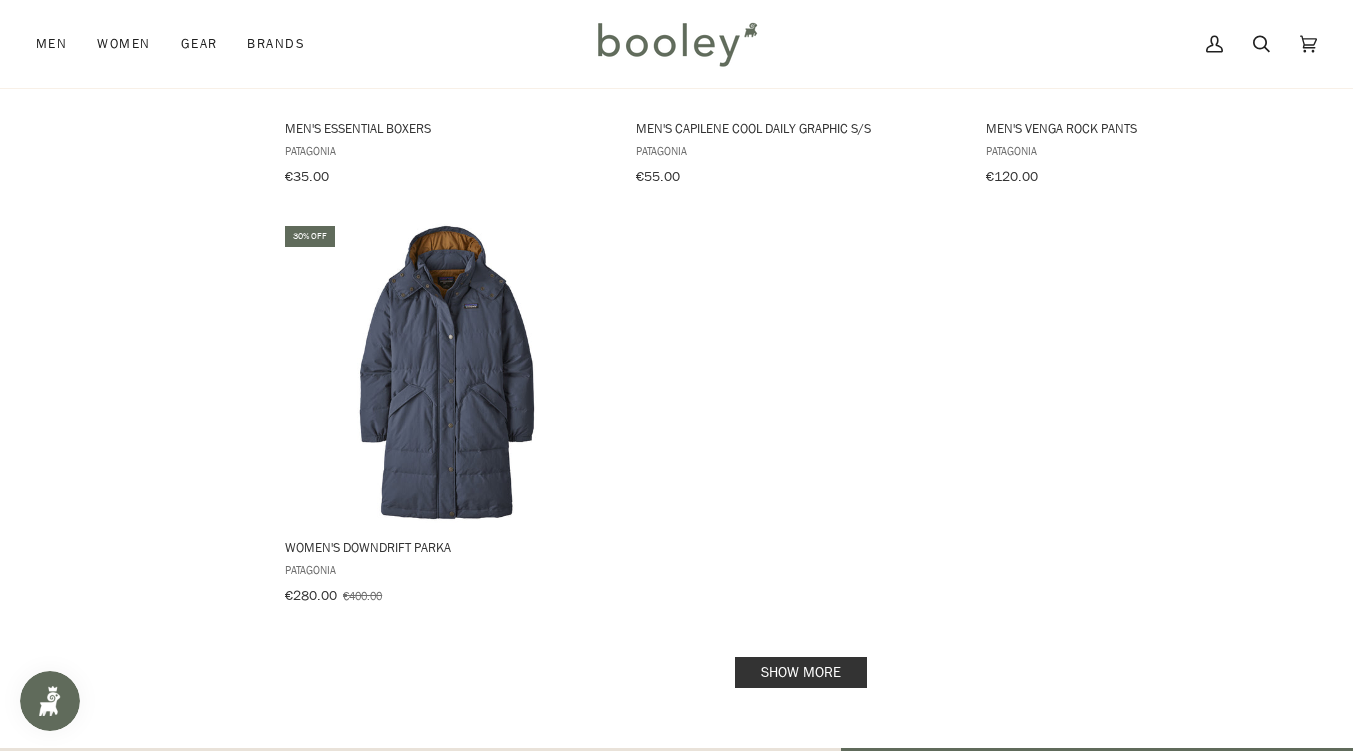 click on "Show more" at bounding box center [801, 672] 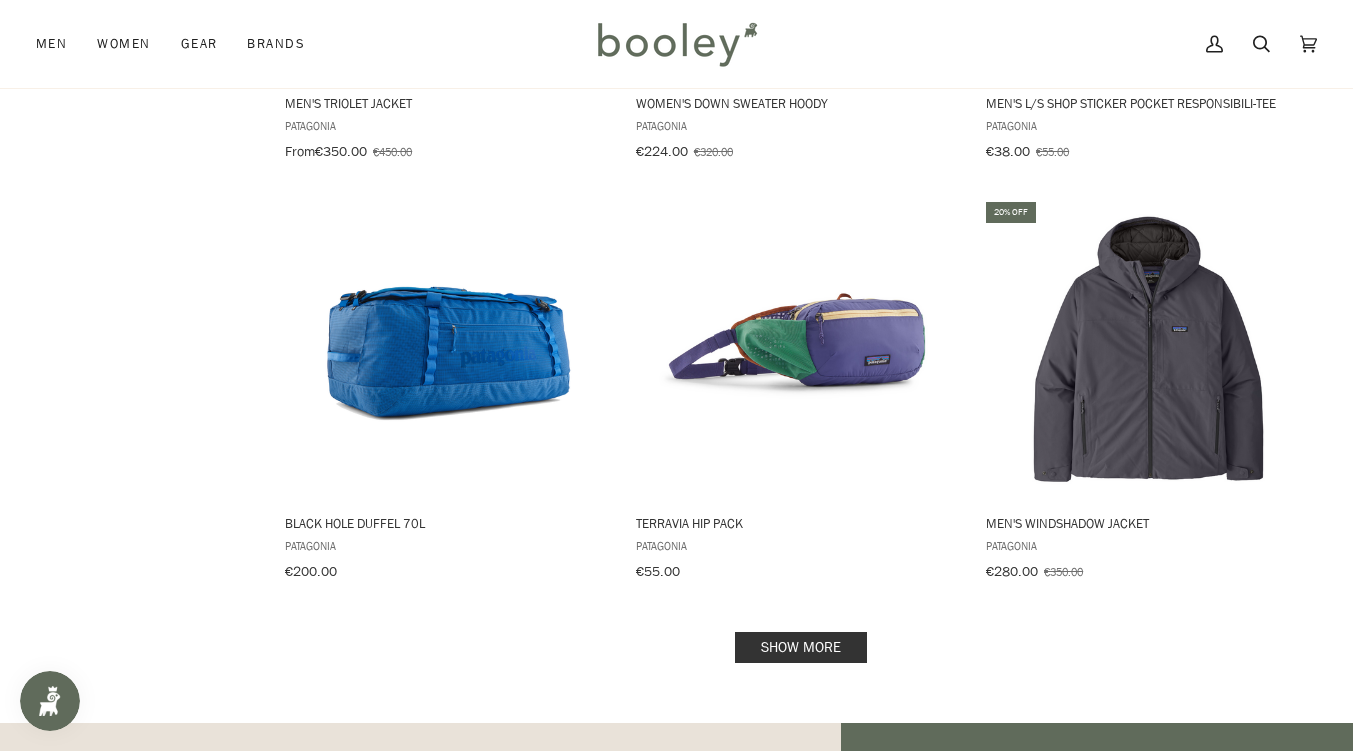 scroll, scrollTop: 8286, scrollLeft: 0, axis: vertical 